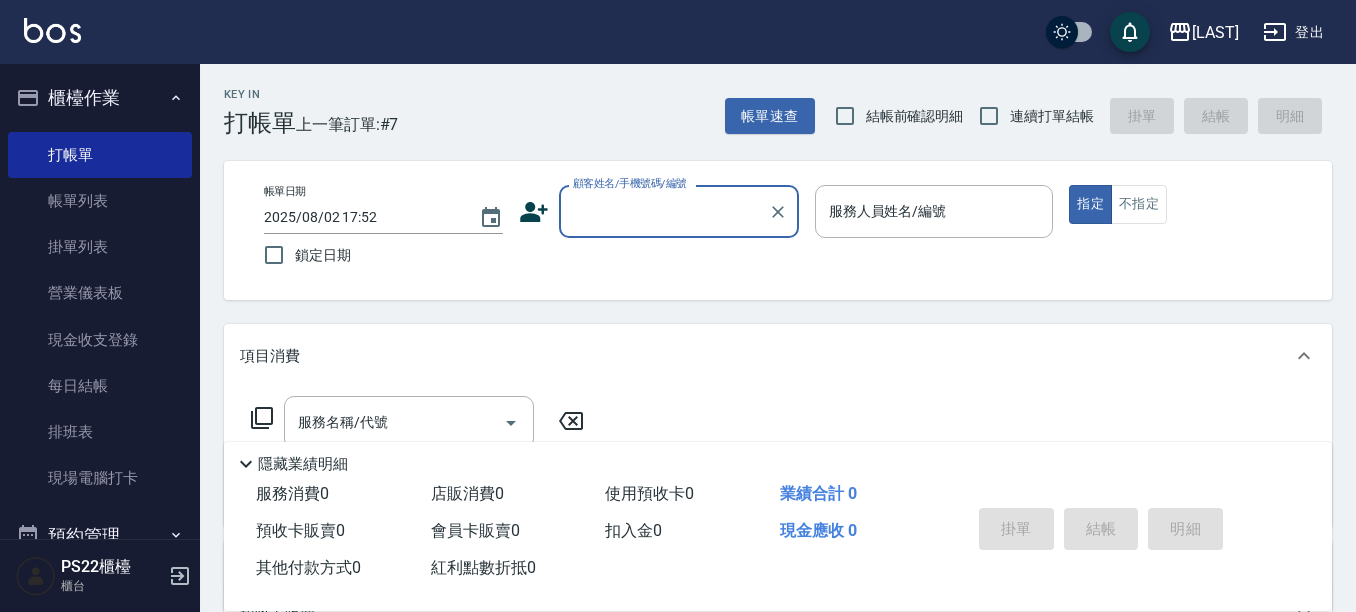 scroll, scrollTop: 0, scrollLeft: 0, axis: both 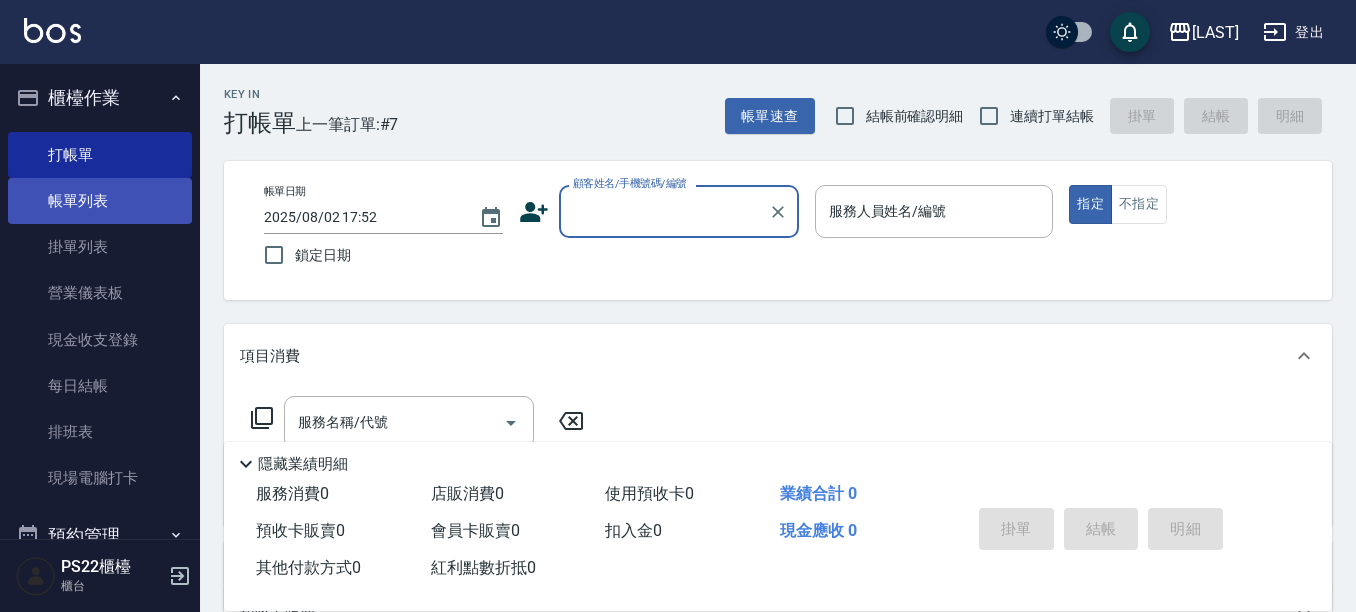 click on "帳單列表" at bounding box center (100, 201) 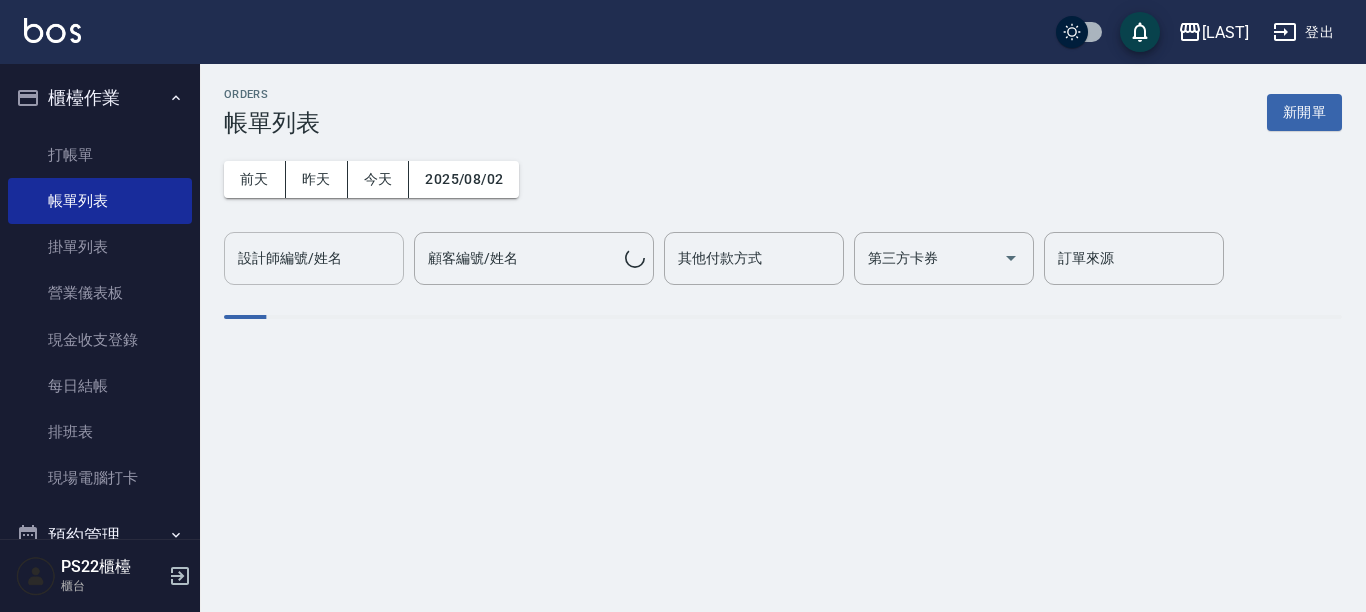 drag, startPoint x: 340, startPoint y: 306, endPoint x: 321, endPoint y: 262, distance: 47.92703 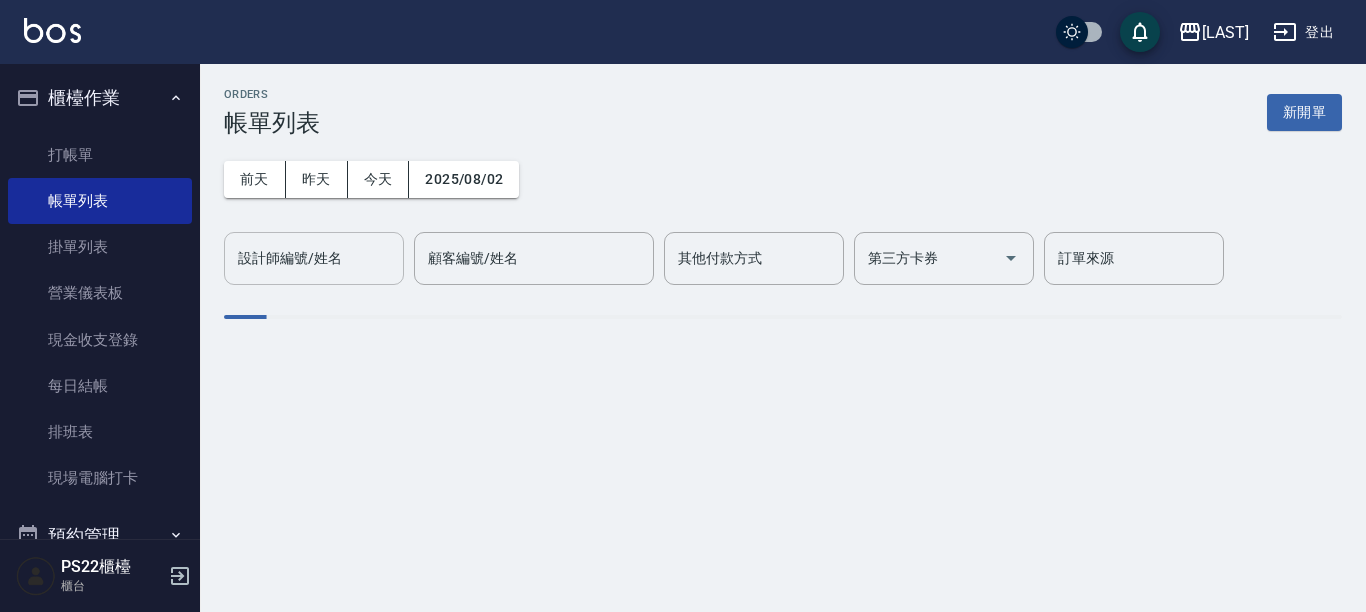 click on "設計師編號/姓名" at bounding box center [314, 258] 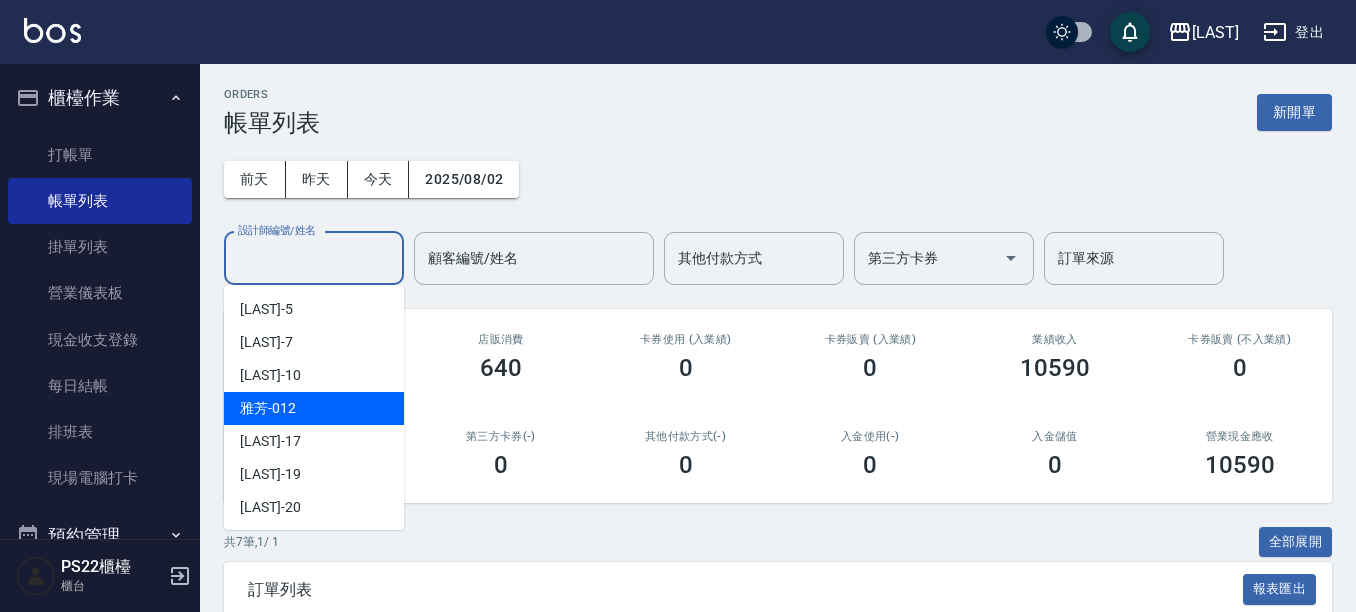 click on "雅芳 -012" at bounding box center (314, 408) 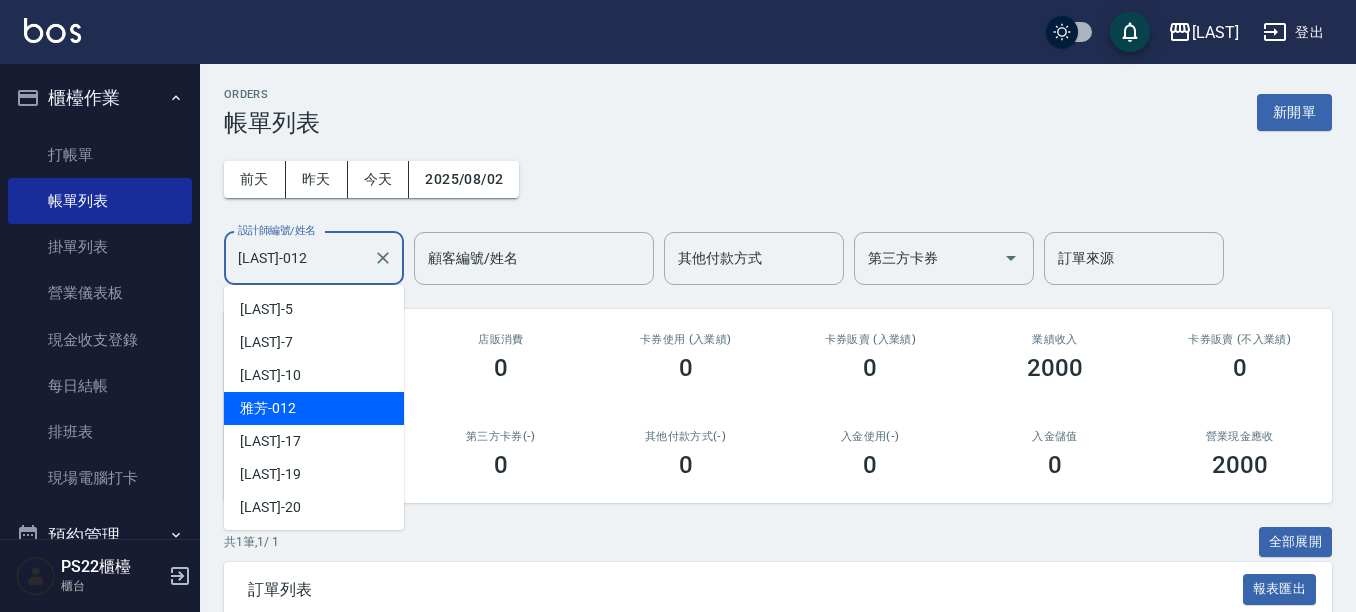 click on "雅芳-012" at bounding box center (299, 258) 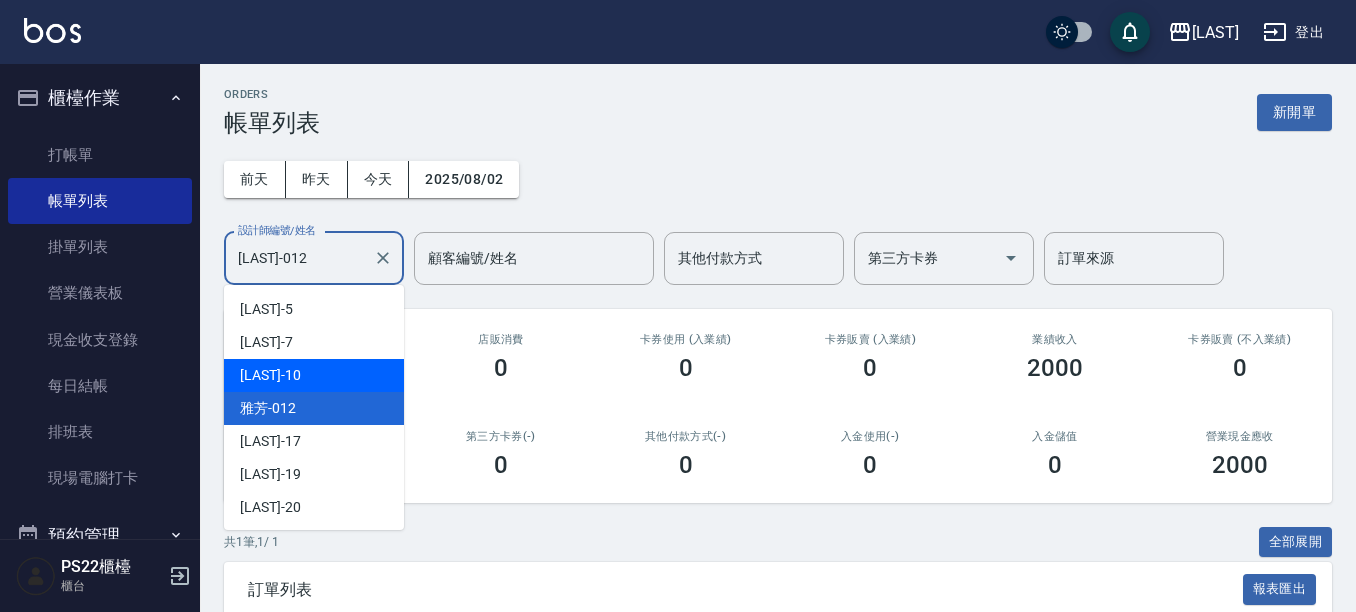 click on "[NAME] -[NUMBER]" at bounding box center [314, 375] 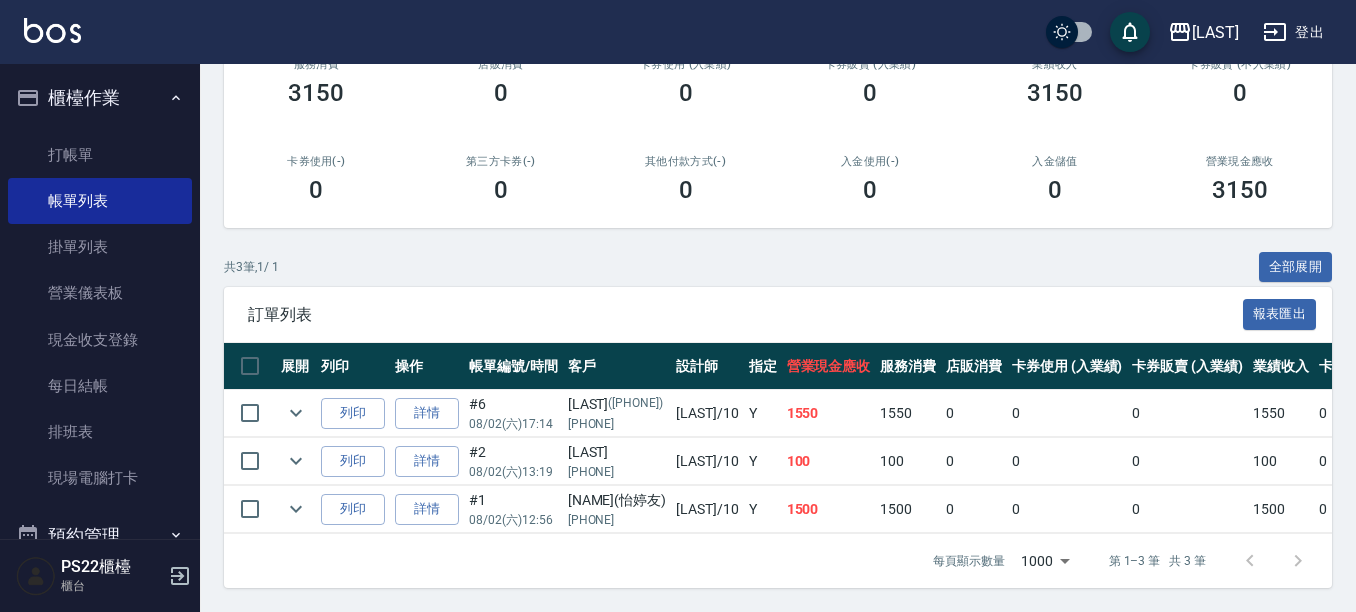 scroll, scrollTop: 292, scrollLeft: 0, axis: vertical 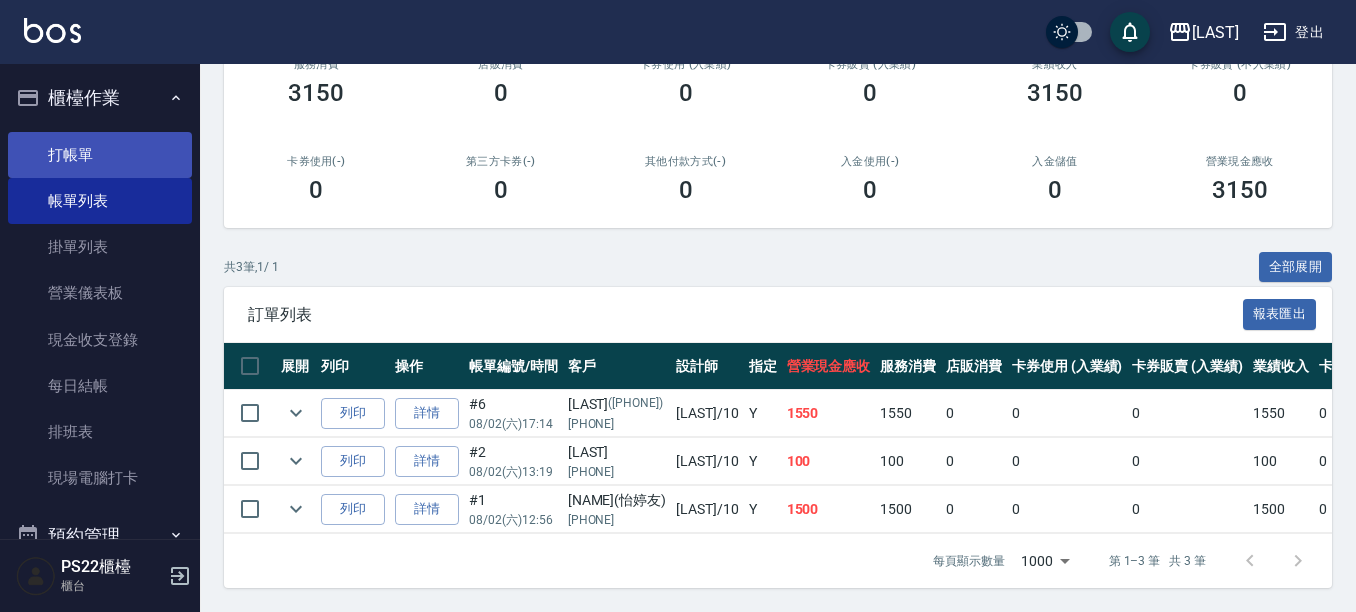 click on "打帳單" at bounding box center [100, 155] 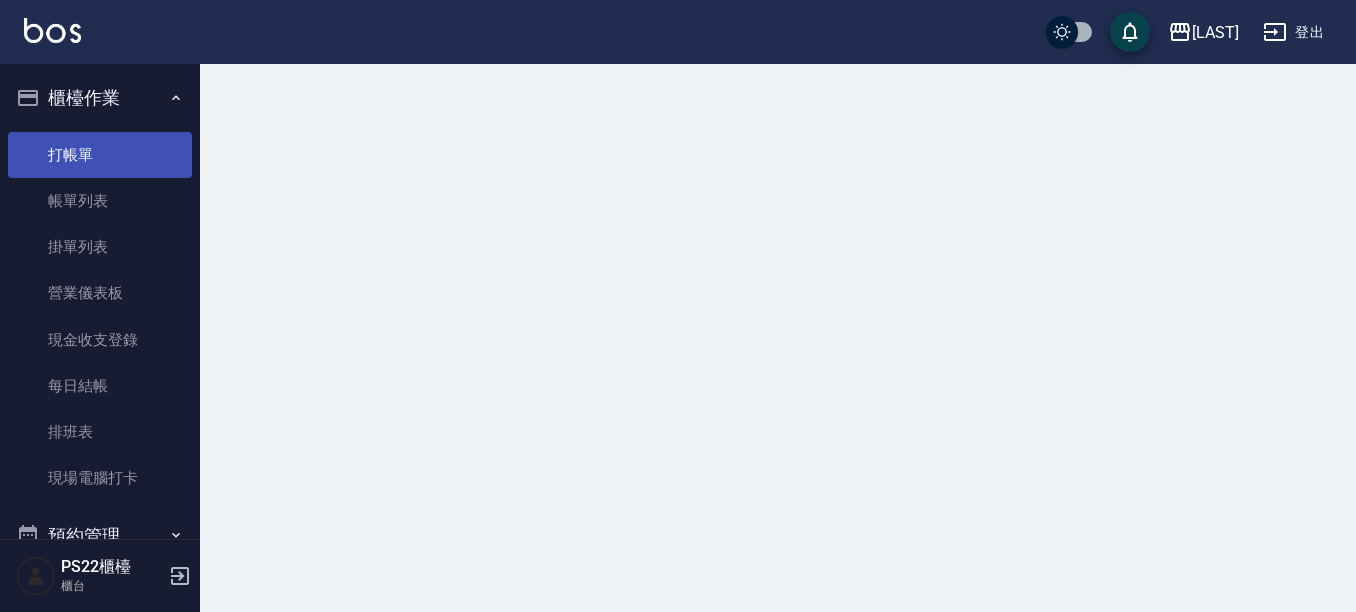 scroll, scrollTop: 0, scrollLeft: 0, axis: both 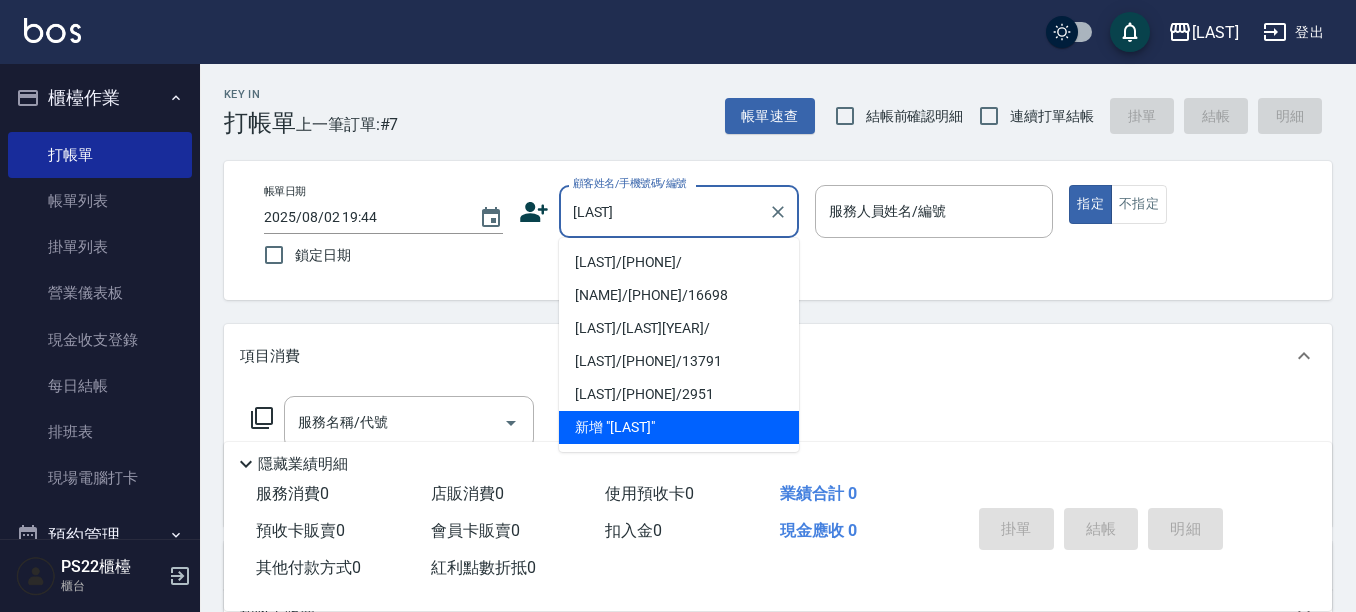 drag, startPoint x: 639, startPoint y: 253, endPoint x: 595, endPoint y: 273, distance: 48.332184 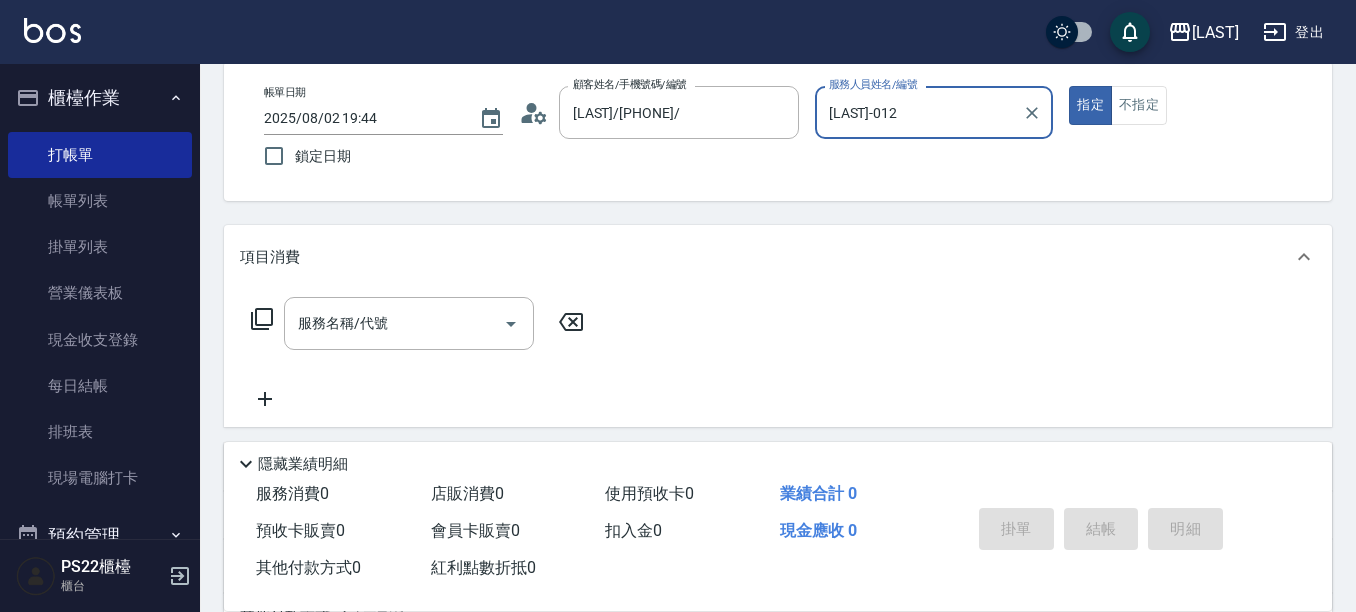 scroll, scrollTop: 100, scrollLeft: 0, axis: vertical 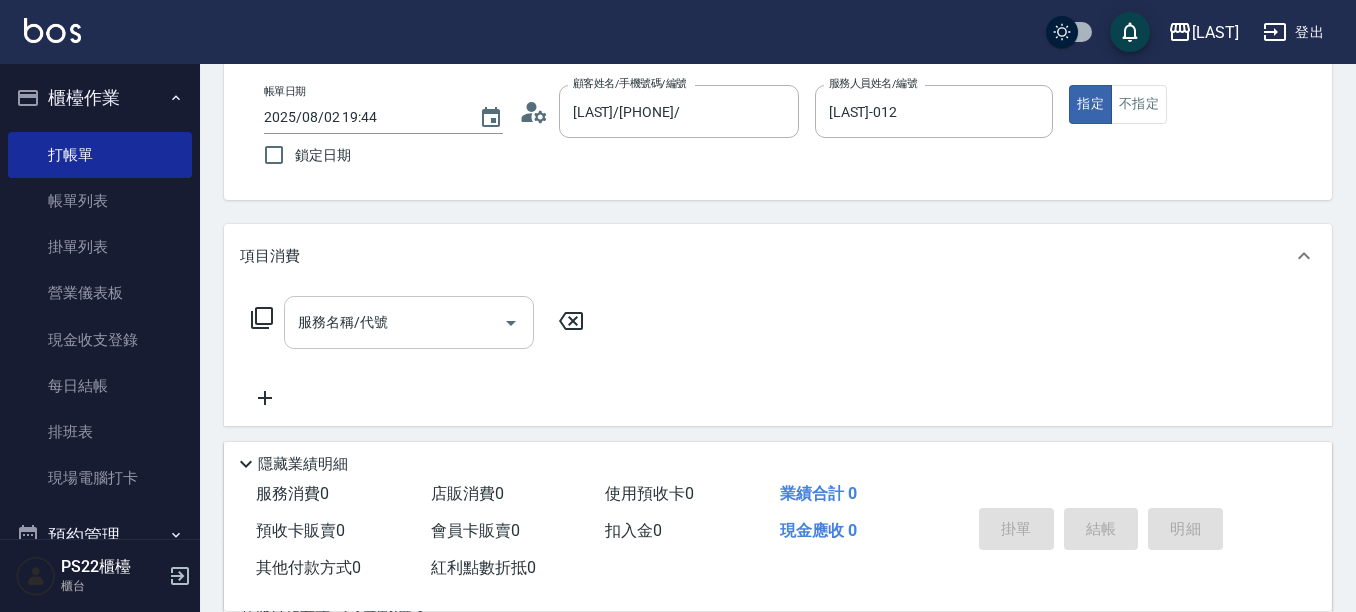 drag, startPoint x: 428, startPoint y: 289, endPoint x: 399, endPoint y: 338, distance: 56.938564 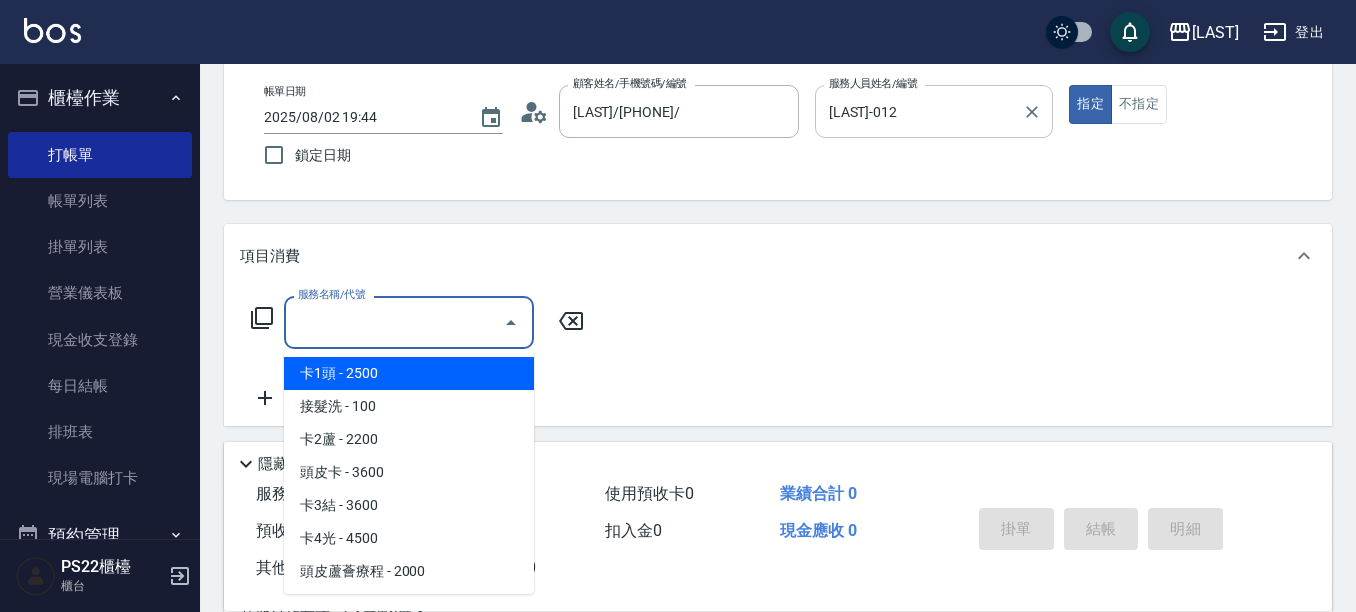 click on "雅芳-012" at bounding box center (919, 111) 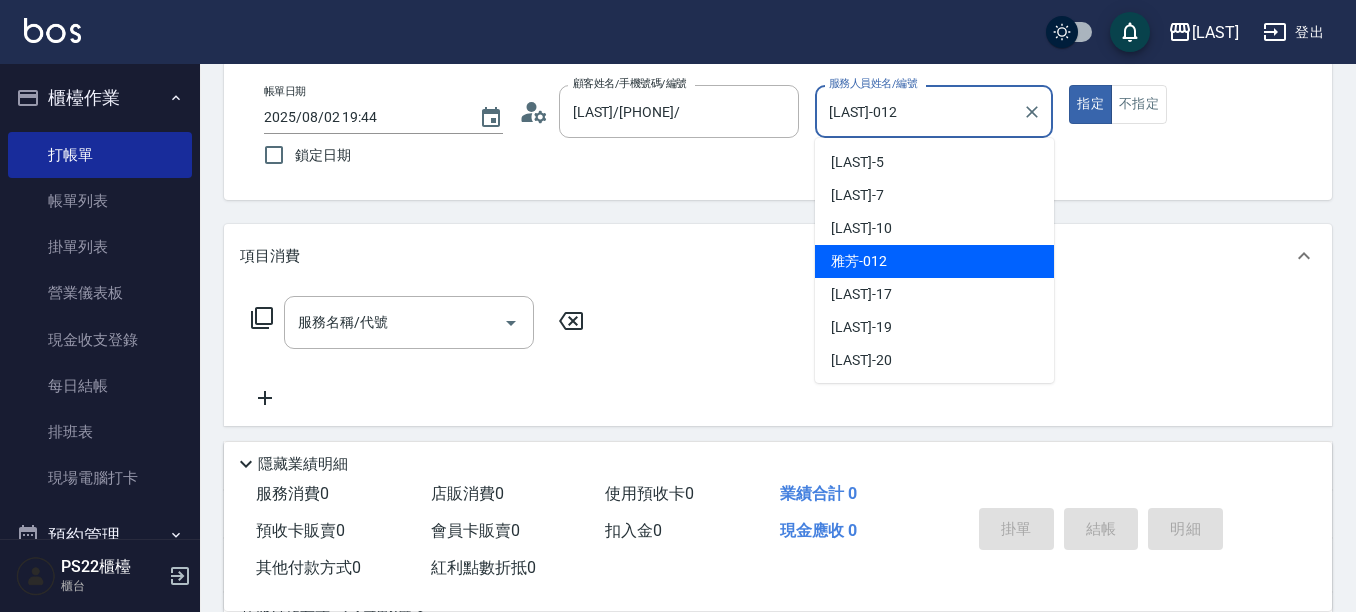 click on "雅芳-012" at bounding box center (919, 111) 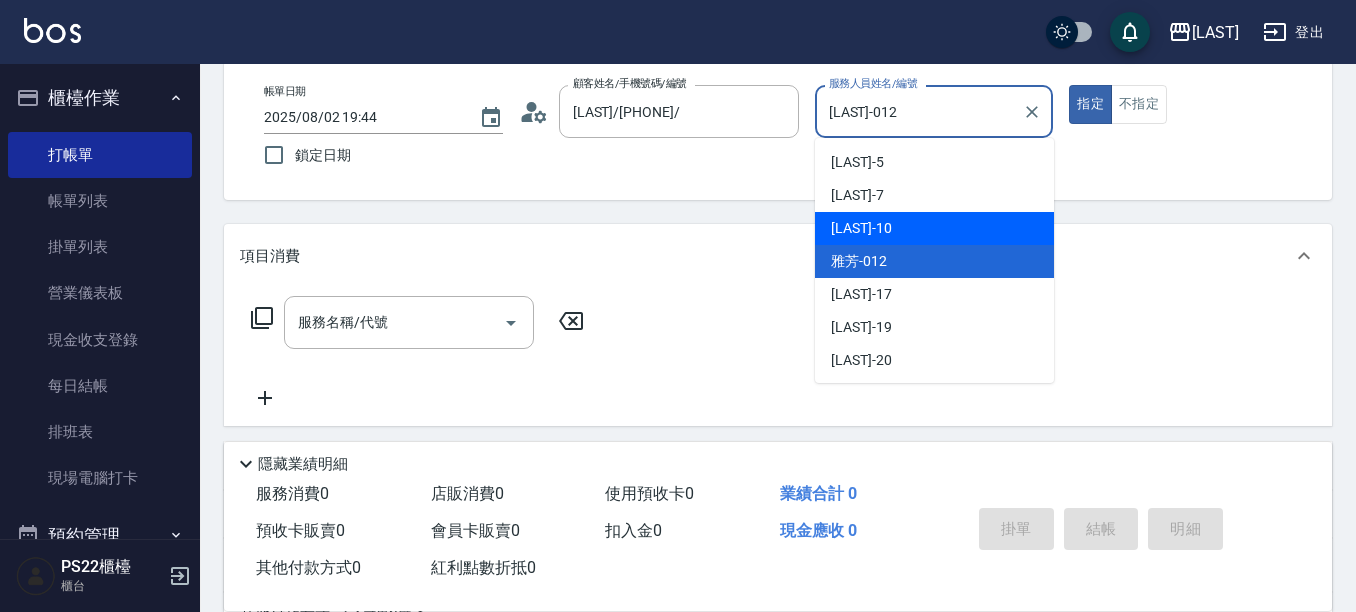click on "[NAME] -[NUMBER]" at bounding box center (934, 228) 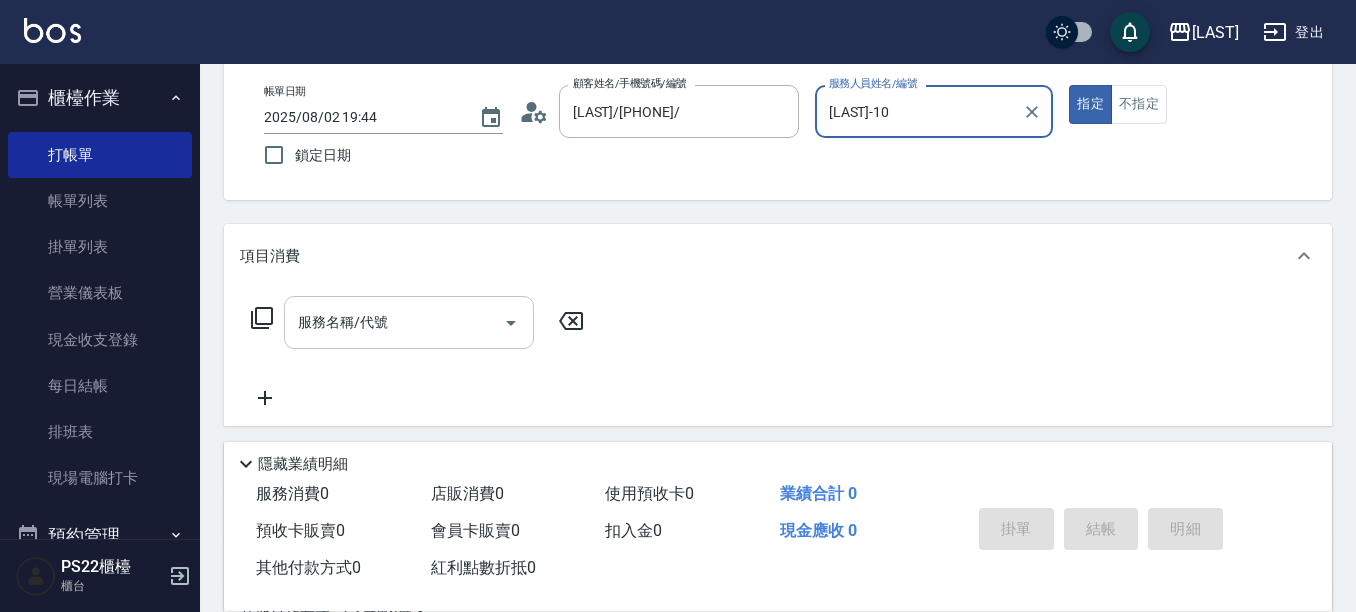 click on "服務名稱/代號" at bounding box center (394, 322) 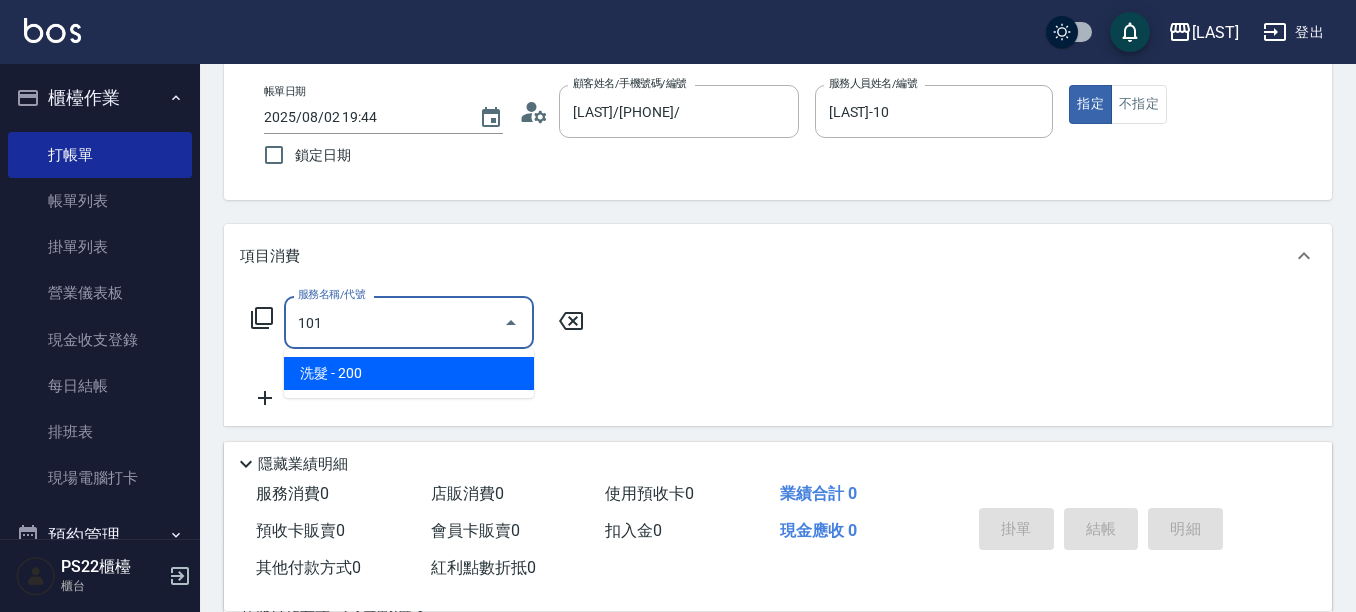 type on "洗髮(101)" 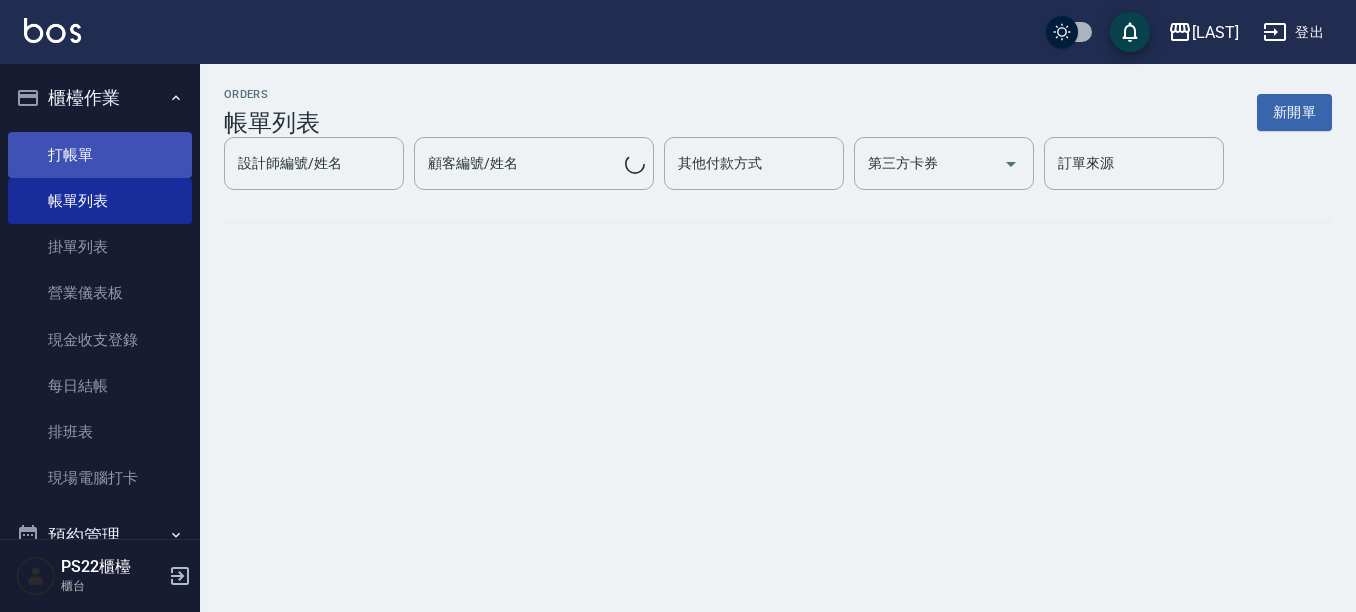 scroll, scrollTop: 0, scrollLeft: 0, axis: both 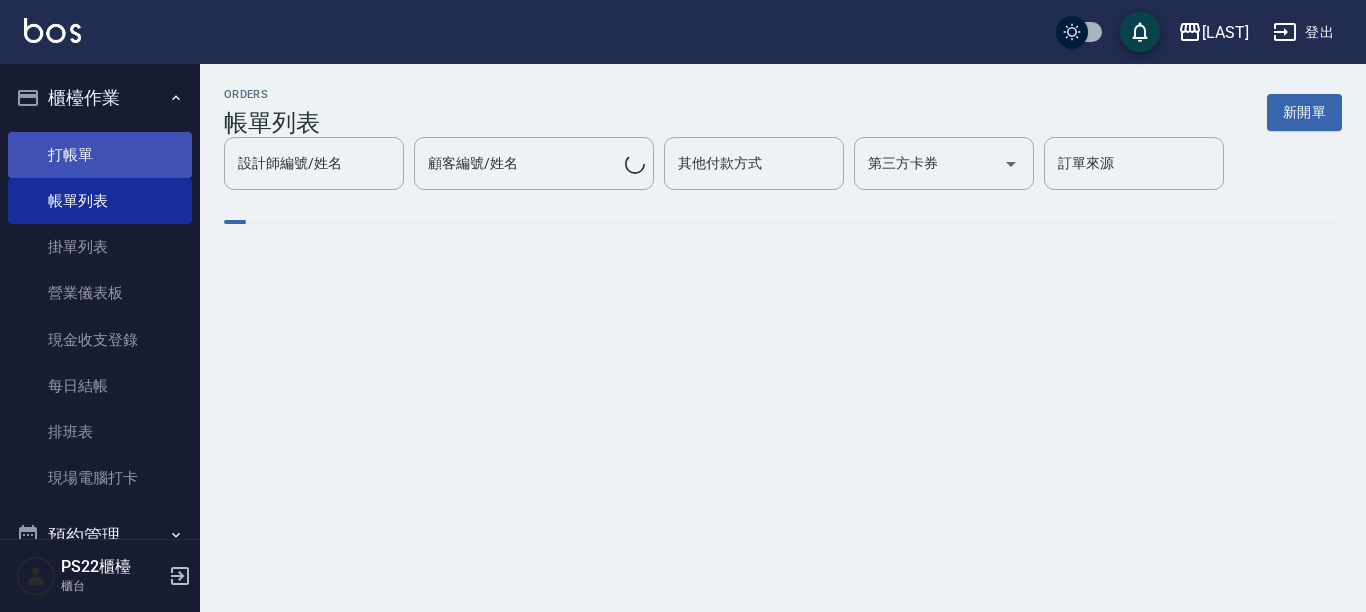 click on "打帳單" at bounding box center (100, 155) 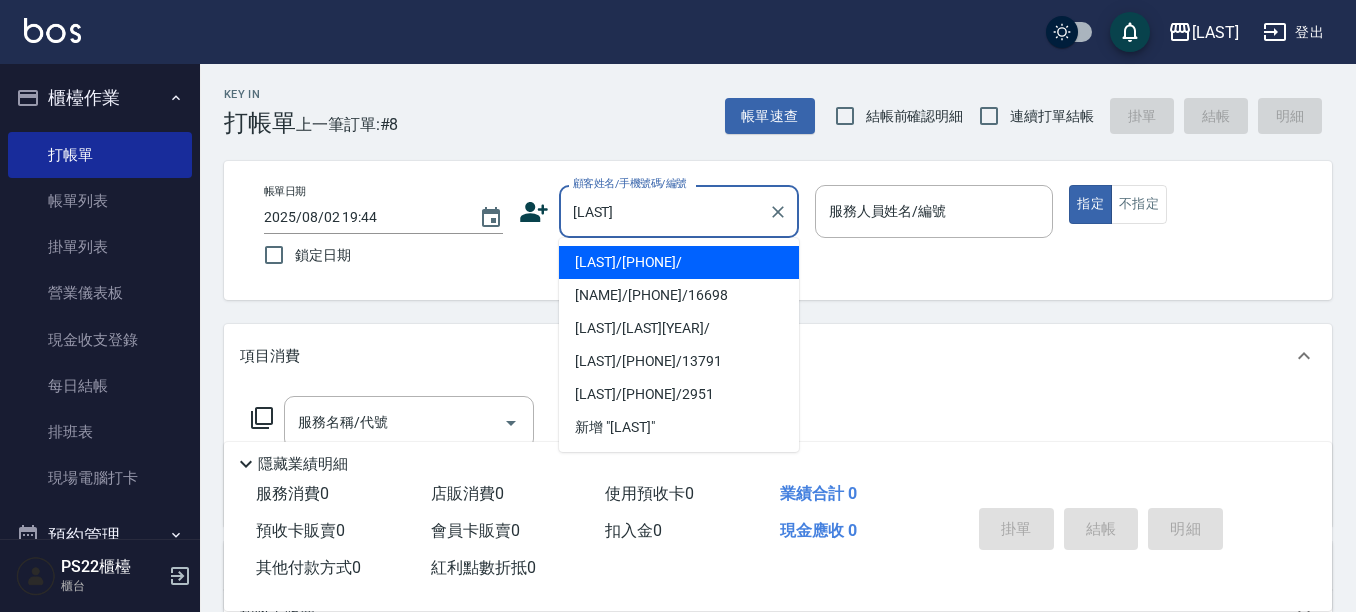click on "陳寶淣/0903104396/" at bounding box center (679, 262) 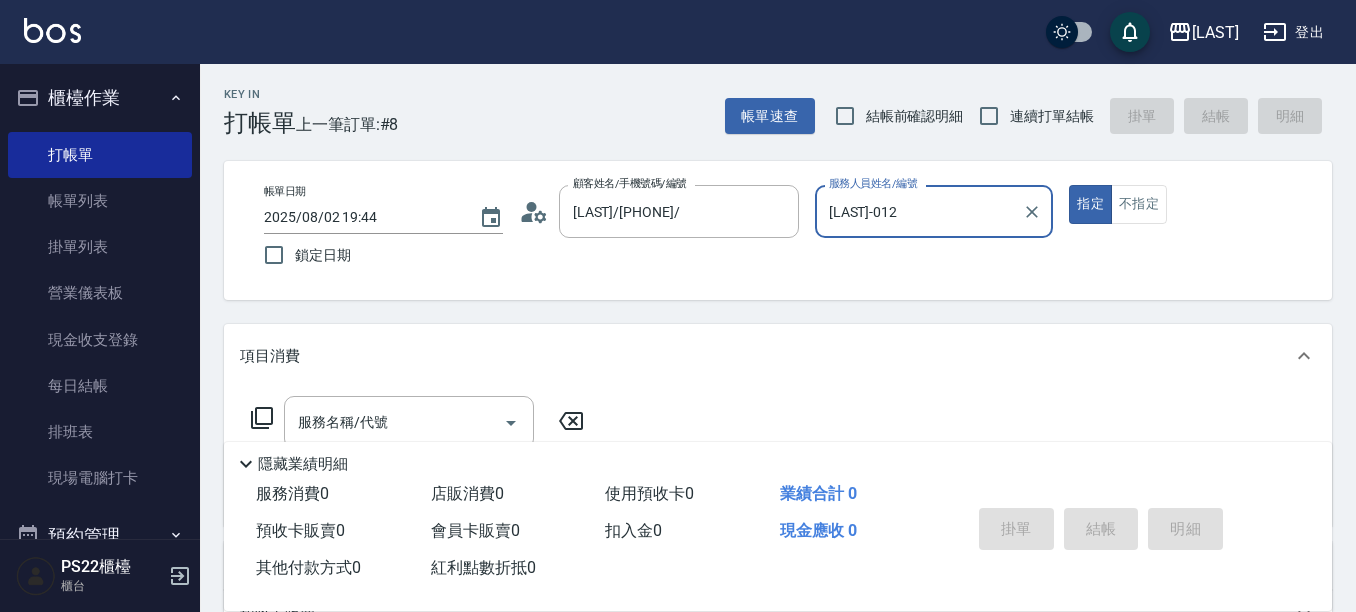 type on "雅芳-012" 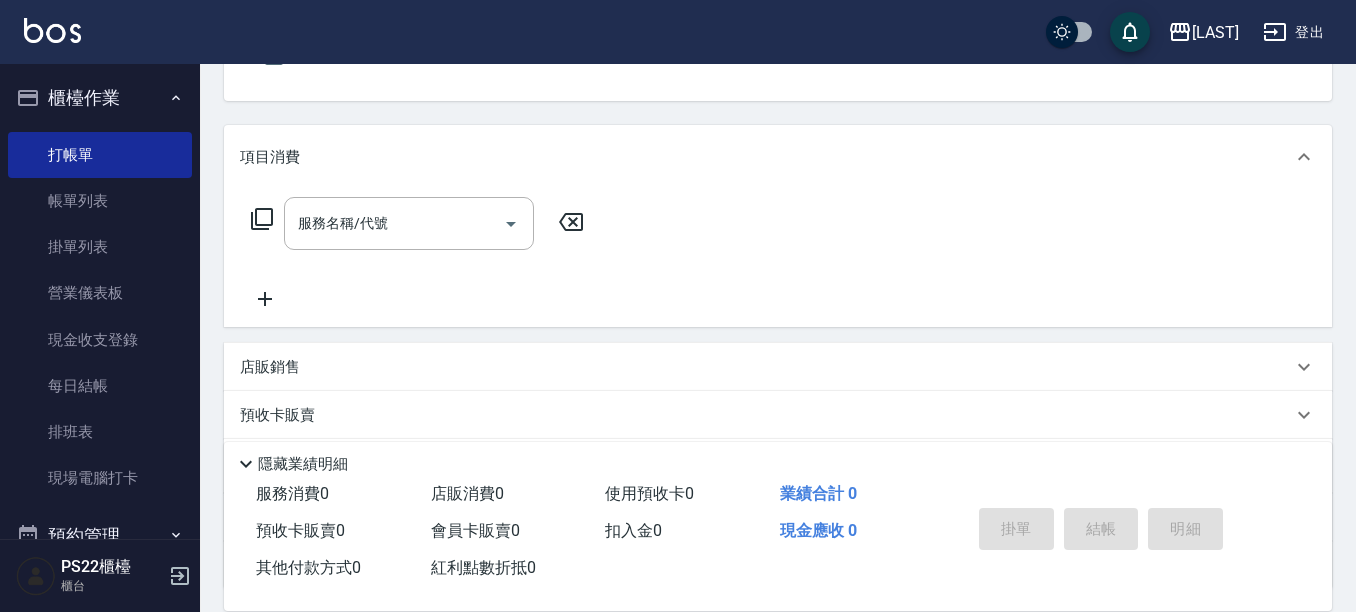 scroll, scrollTop: 200, scrollLeft: 0, axis: vertical 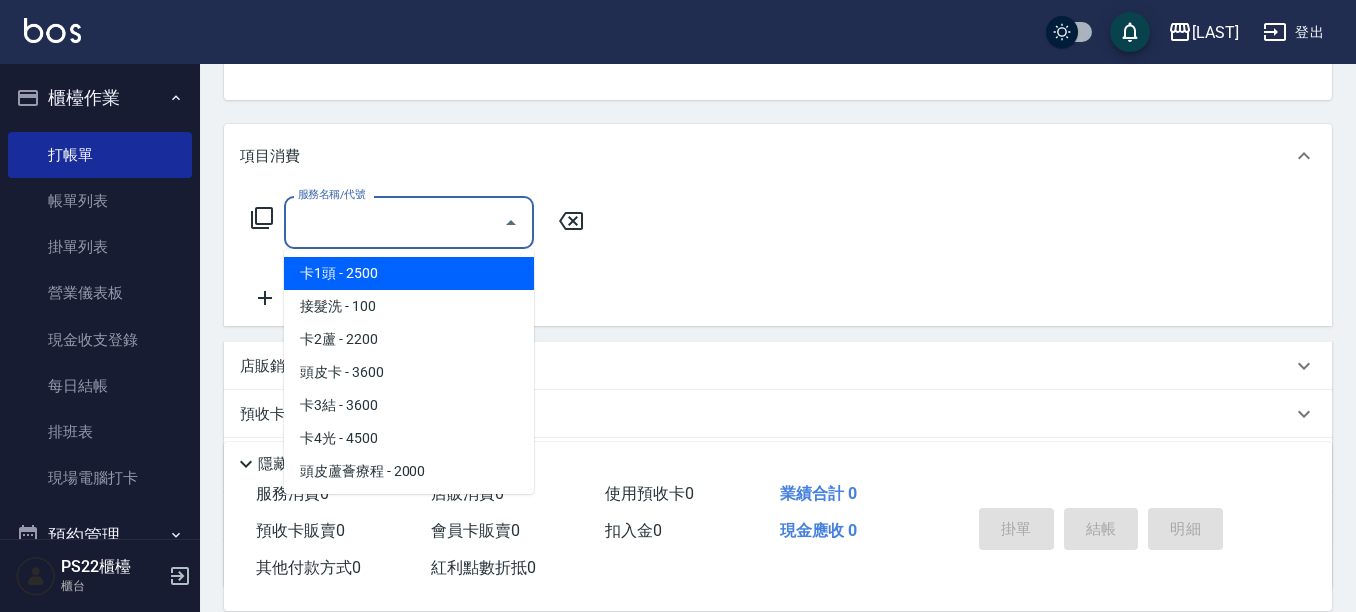 click on "服務名稱/代號" at bounding box center (394, 222) 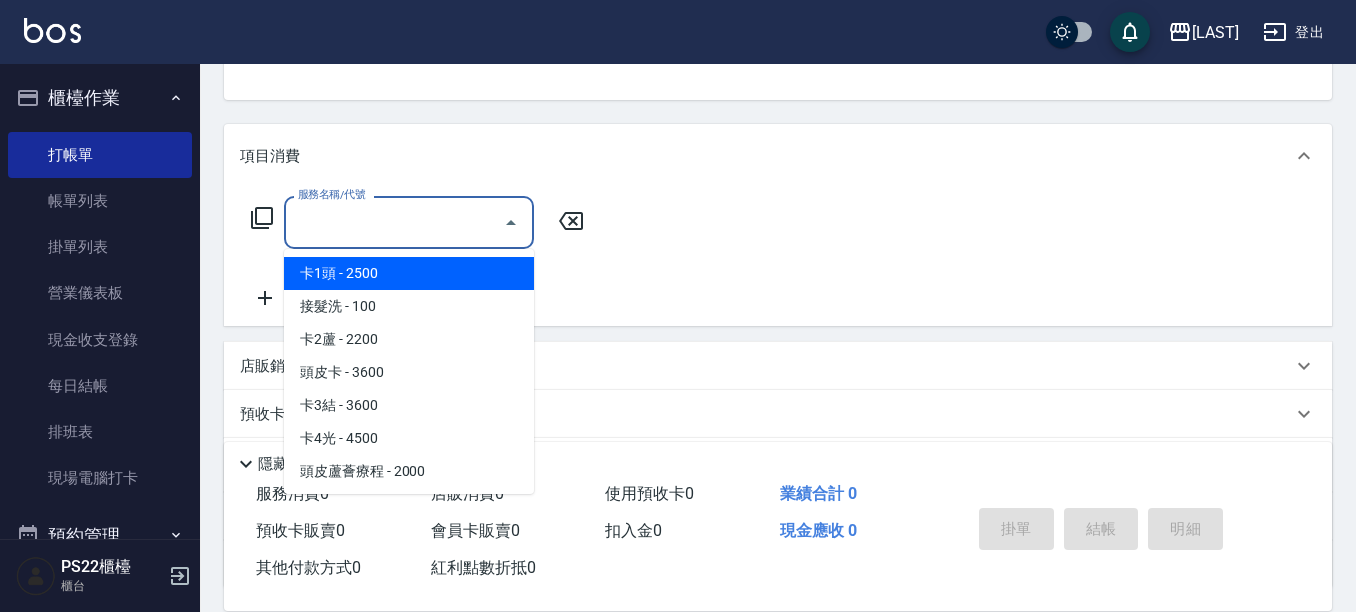 type on "2" 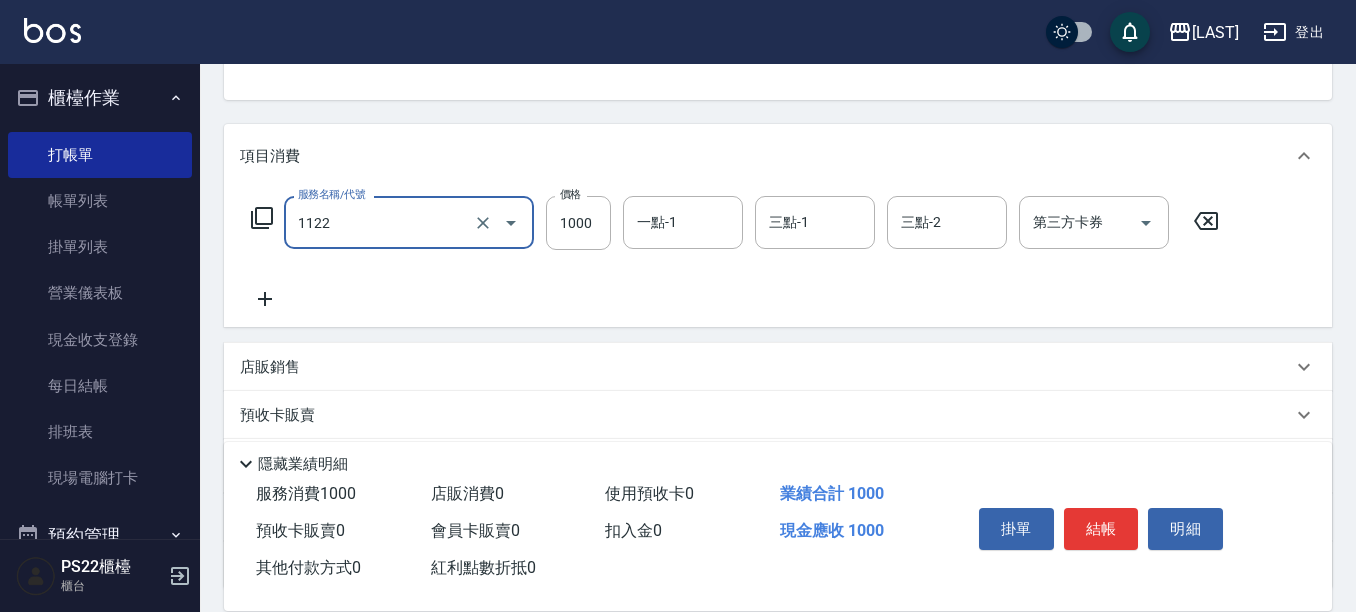 type on "蘆薈卡使用(1122)" 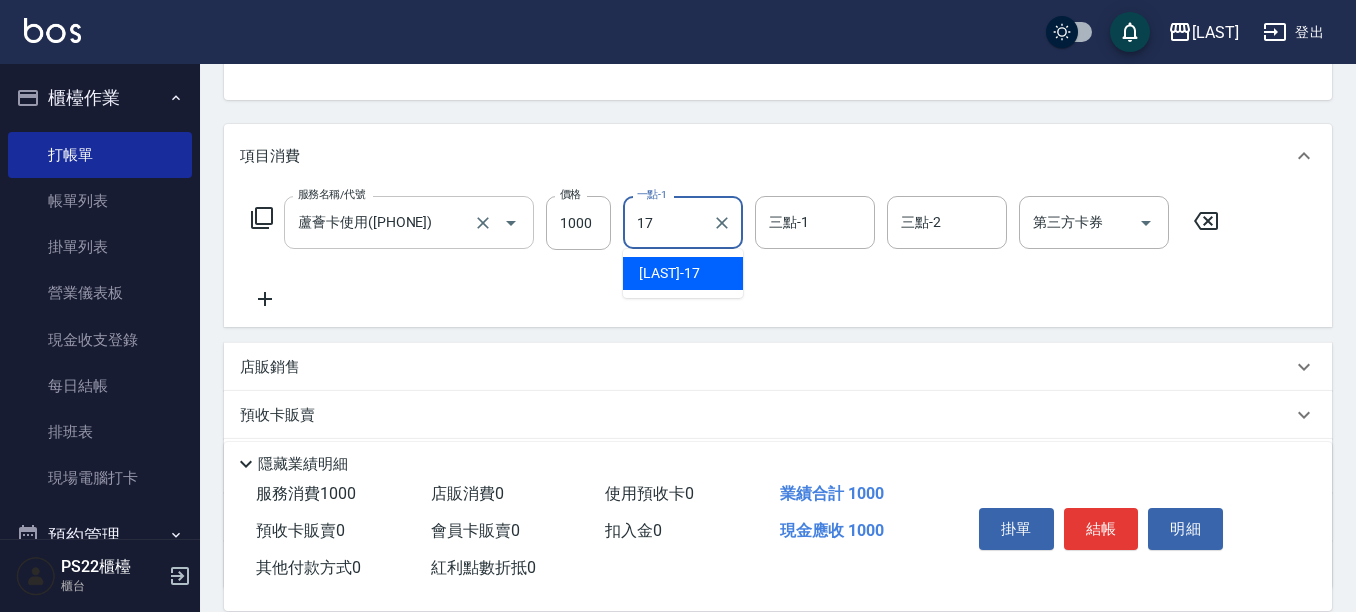 type on "陳薏亘-17" 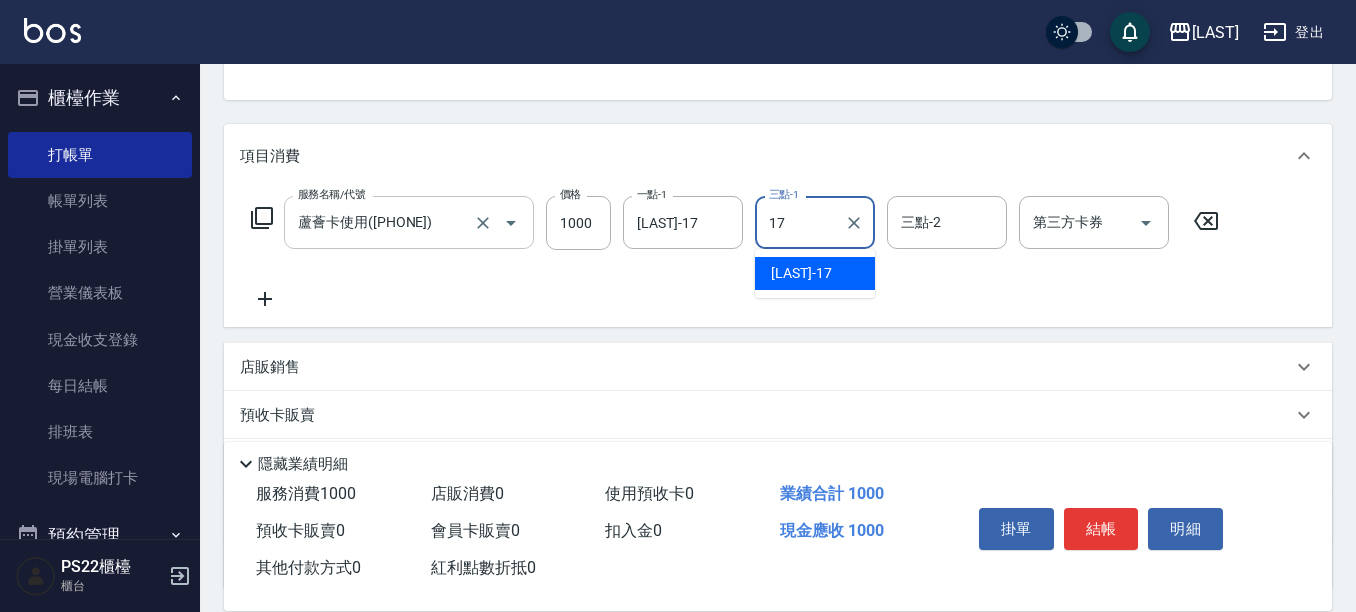 type on "陳薏亘-17" 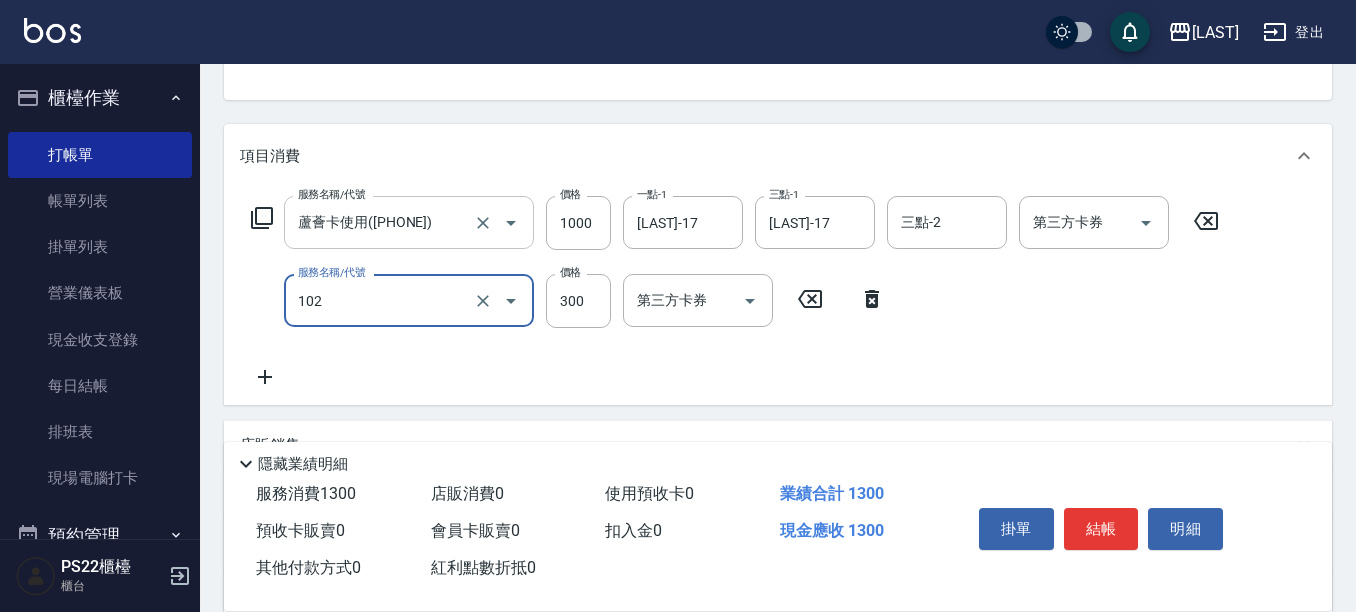 type on "精油洗髮(102)" 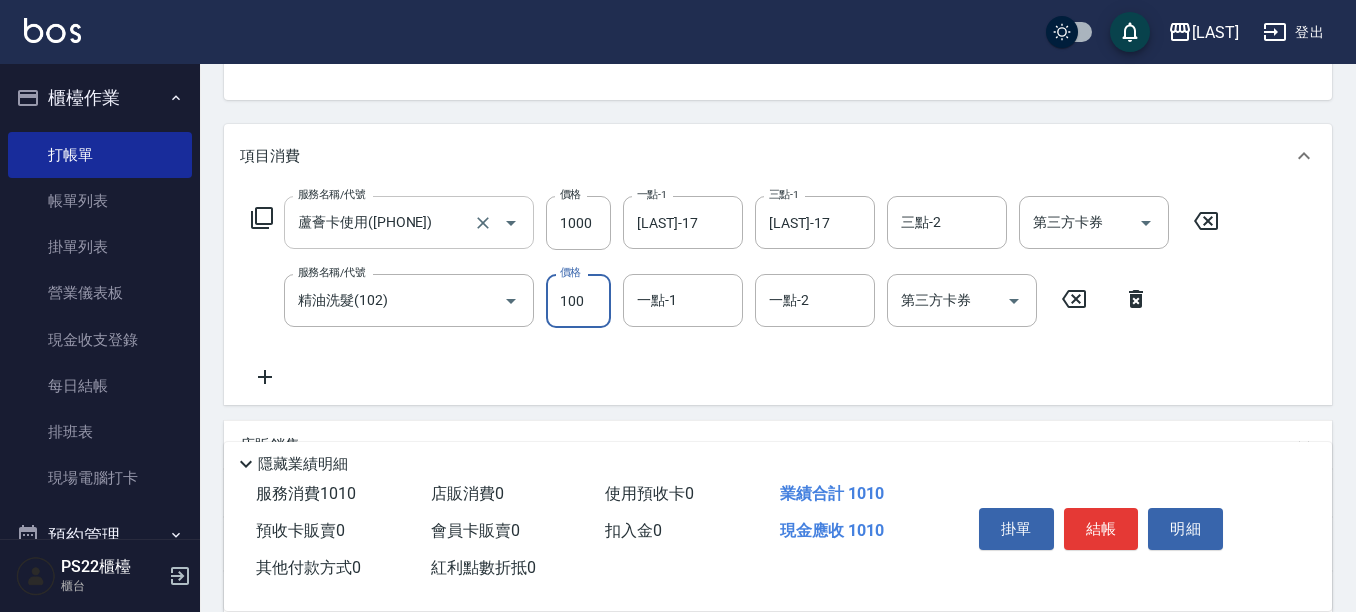 type on "100" 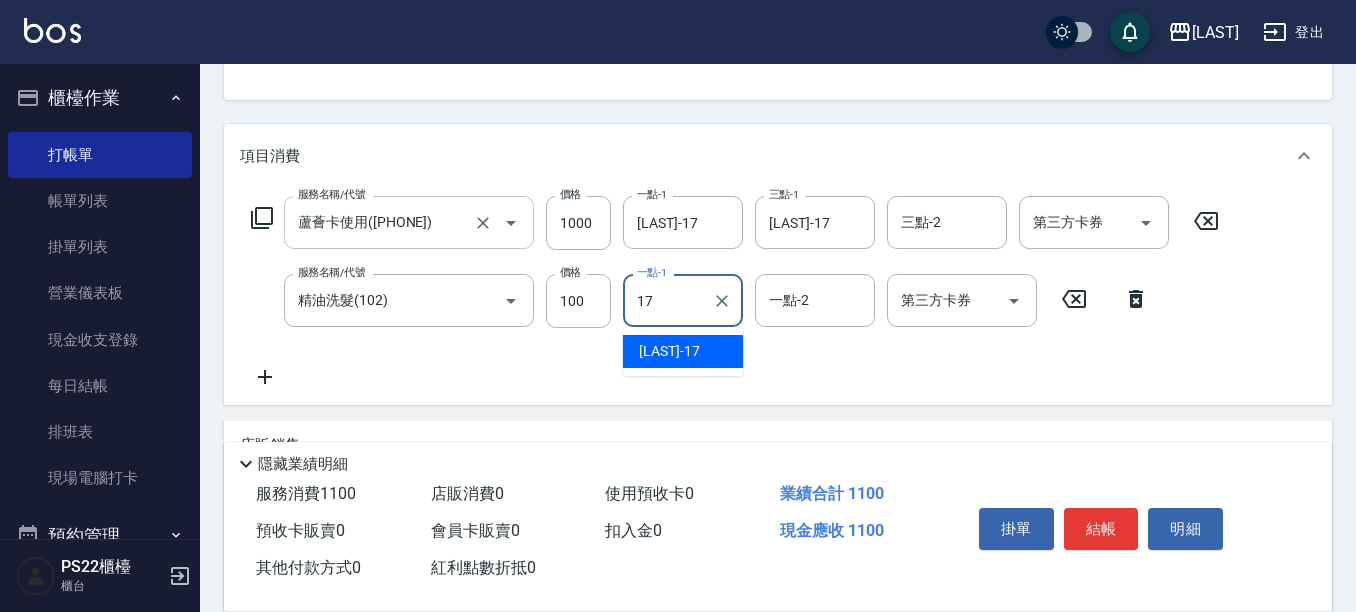 type on "陳薏亘-17" 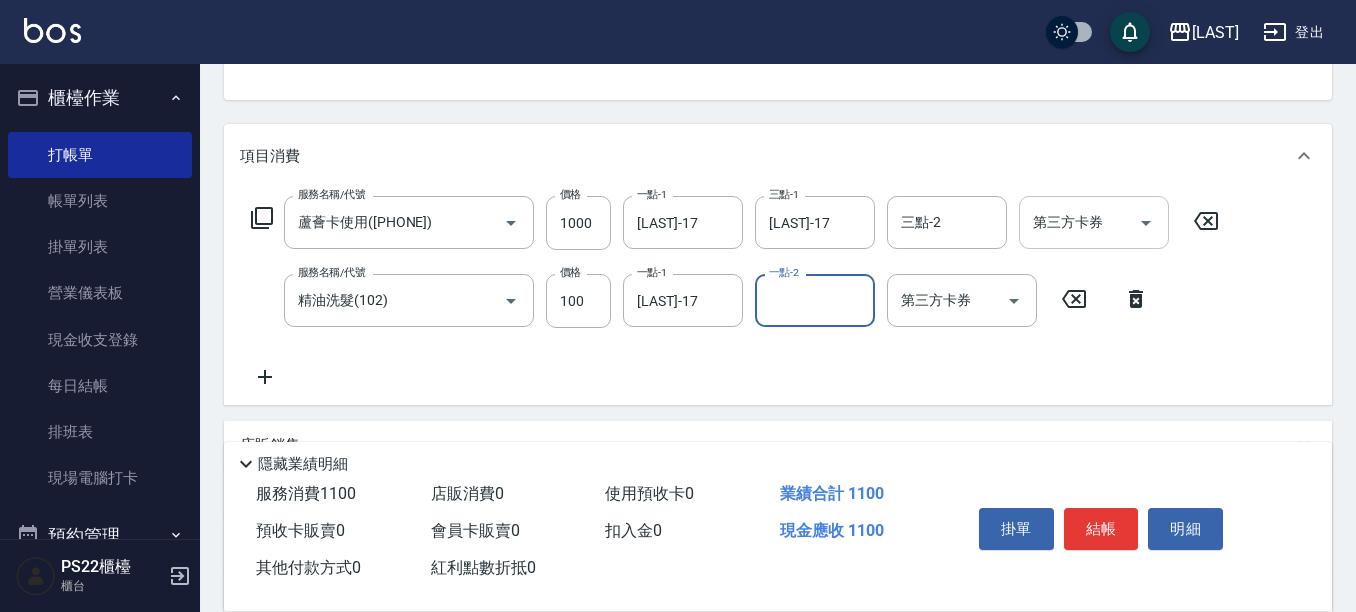 click 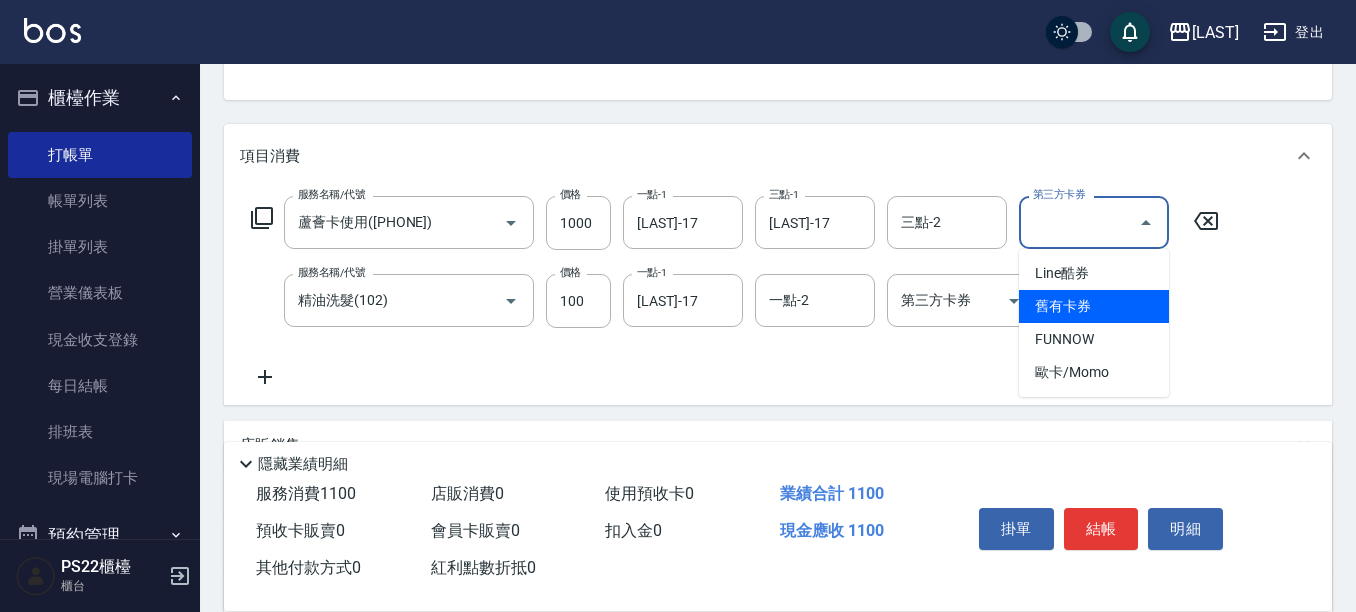 click on "舊有卡券" at bounding box center (1094, 306) 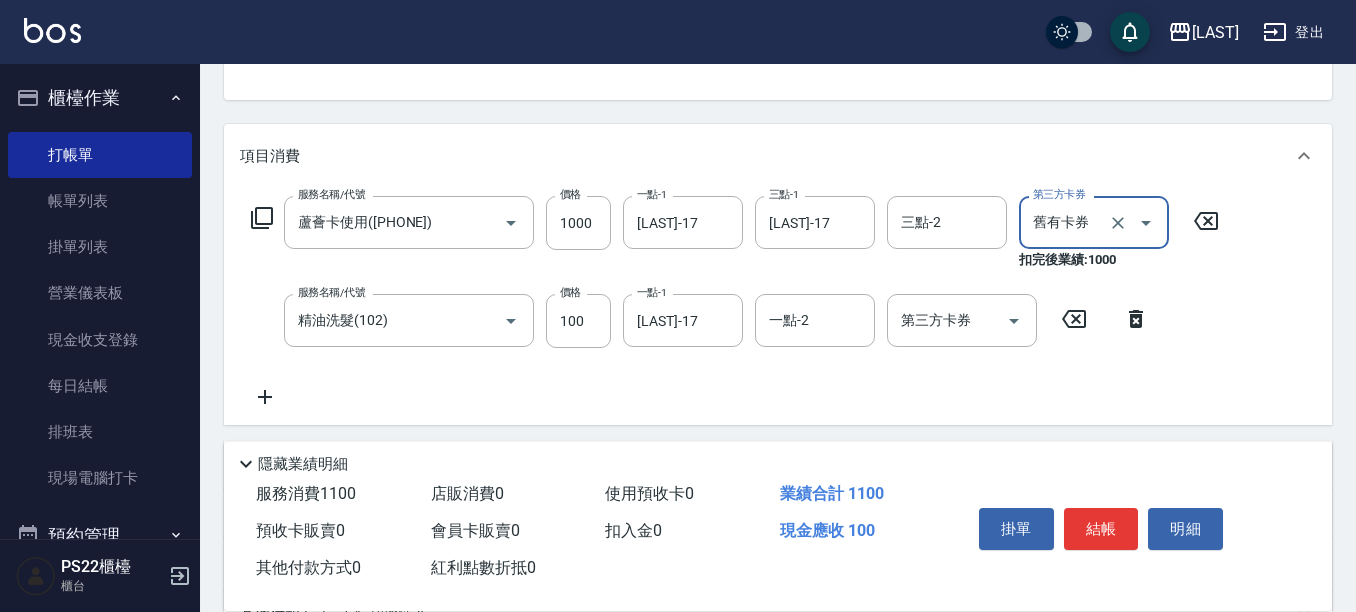 type on "舊有卡券" 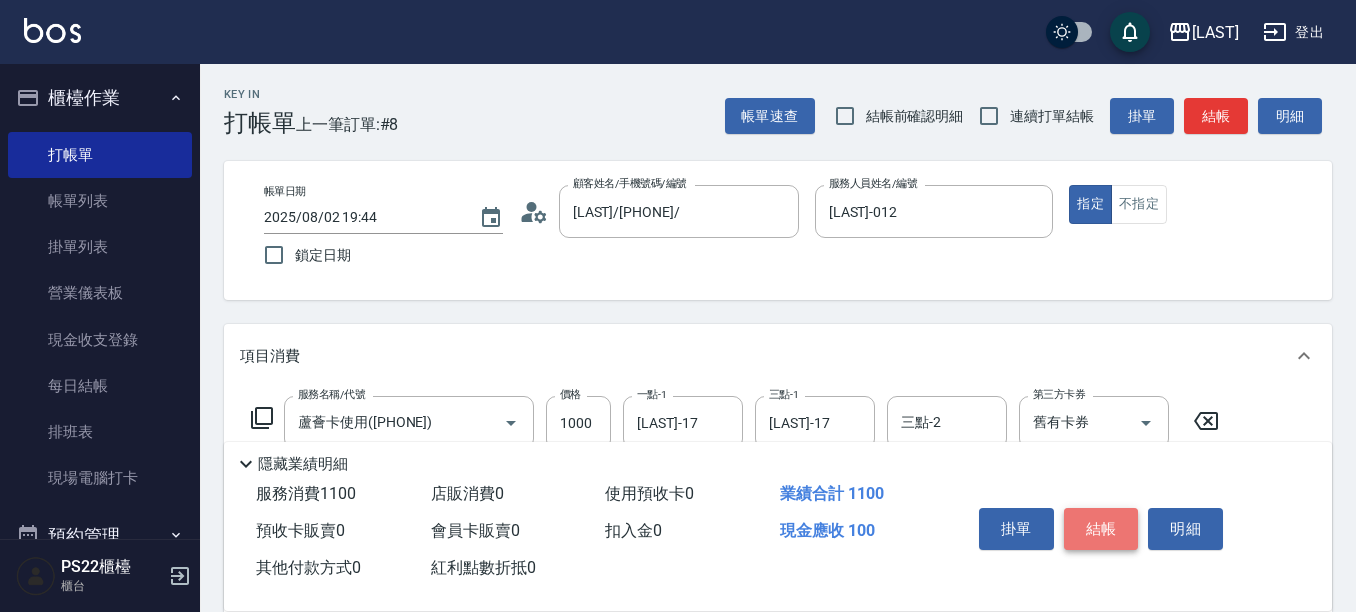 click on "結帳" at bounding box center (1101, 529) 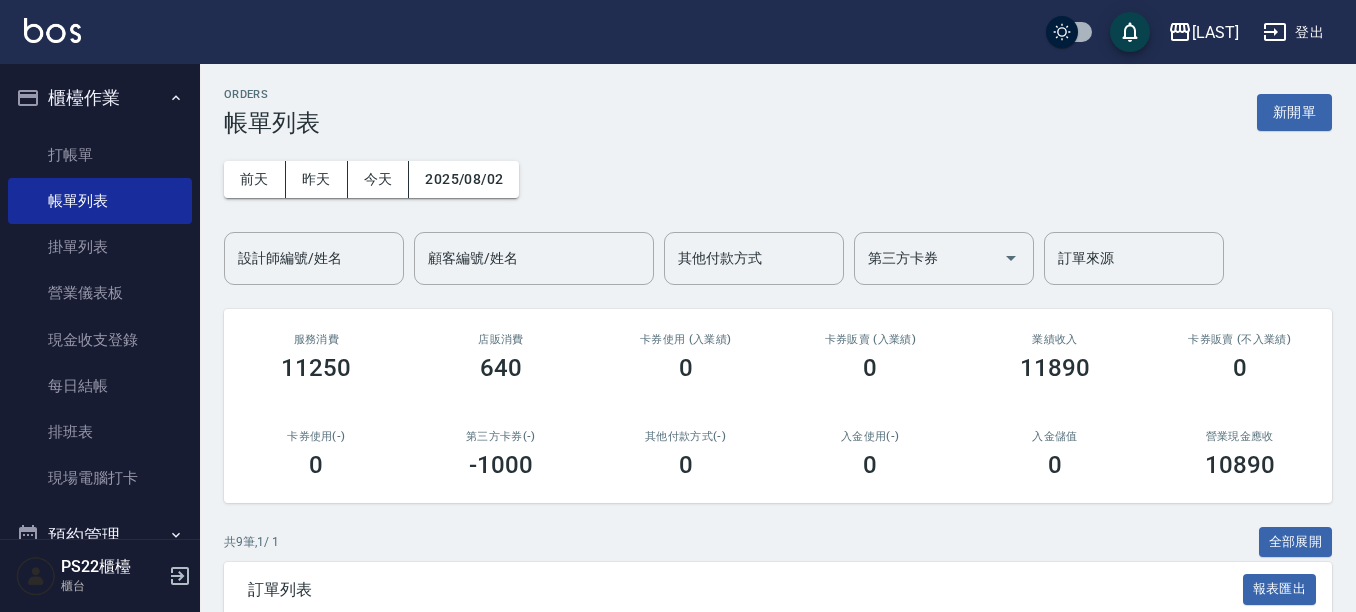 scroll, scrollTop: 400, scrollLeft: 0, axis: vertical 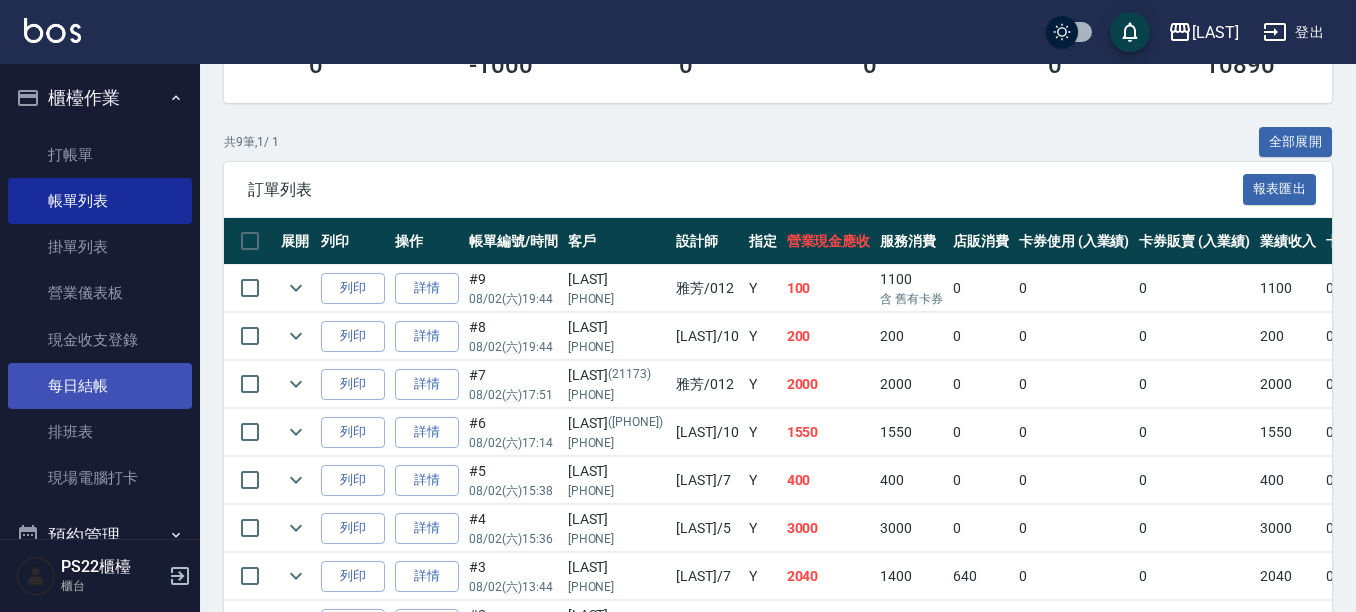 click on "每日結帳" at bounding box center [100, 386] 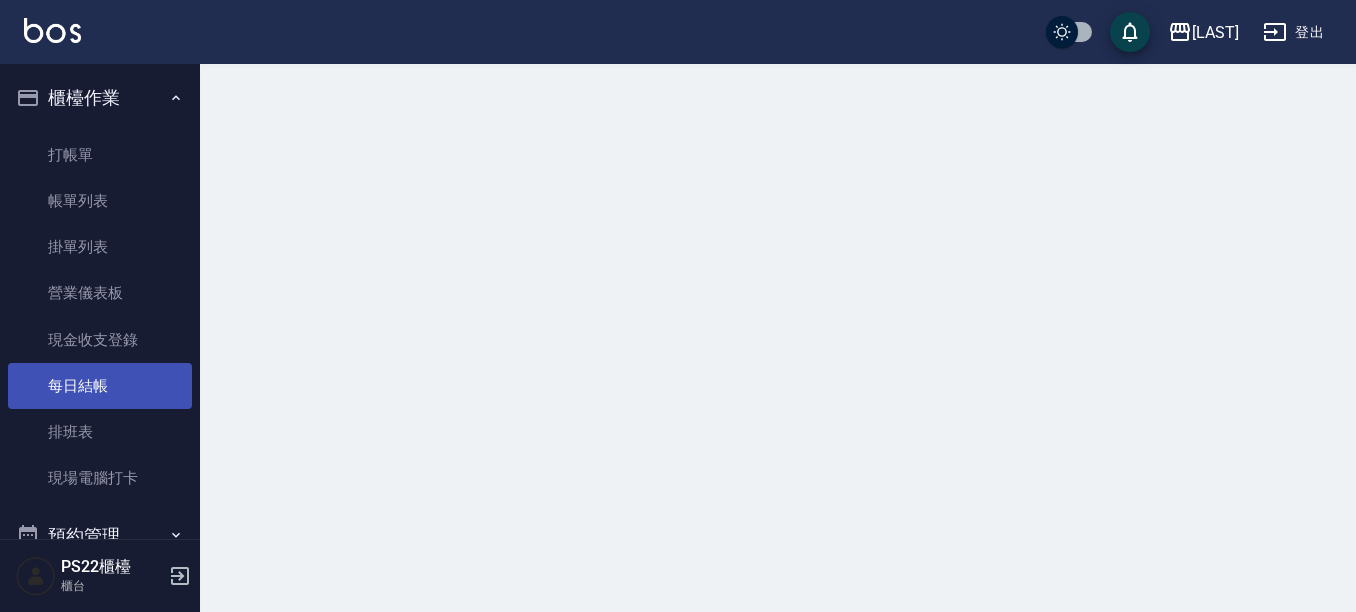 scroll, scrollTop: 0, scrollLeft: 0, axis: both 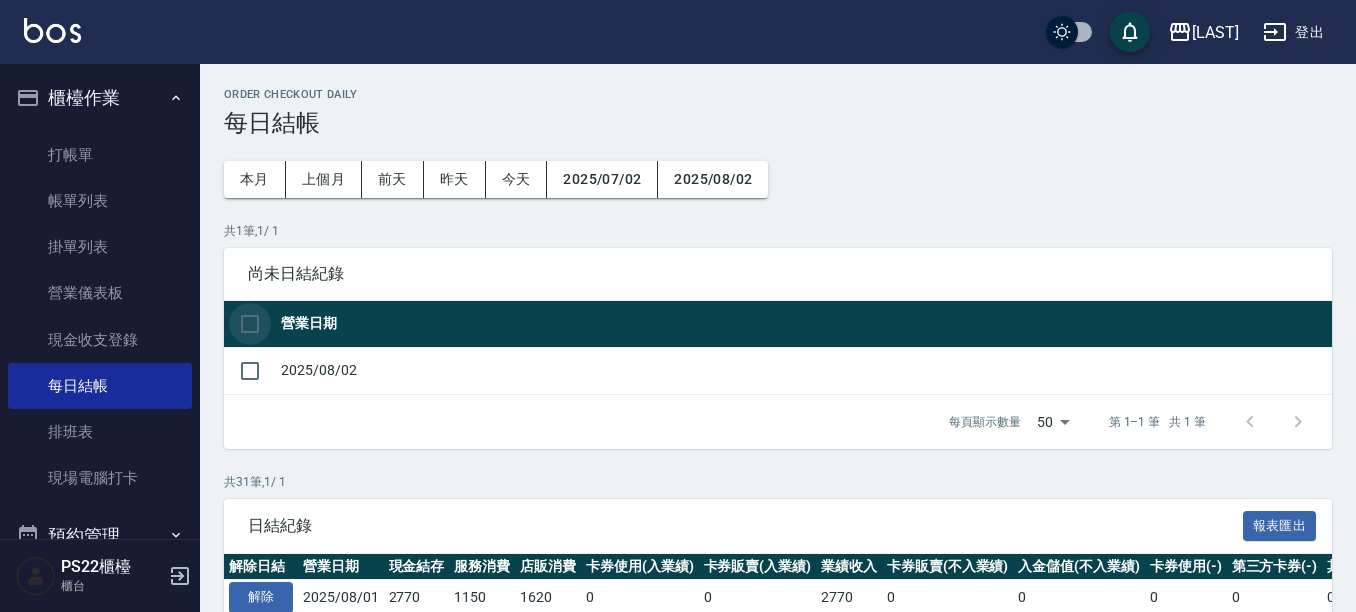 click at bounding box center [250, 324] 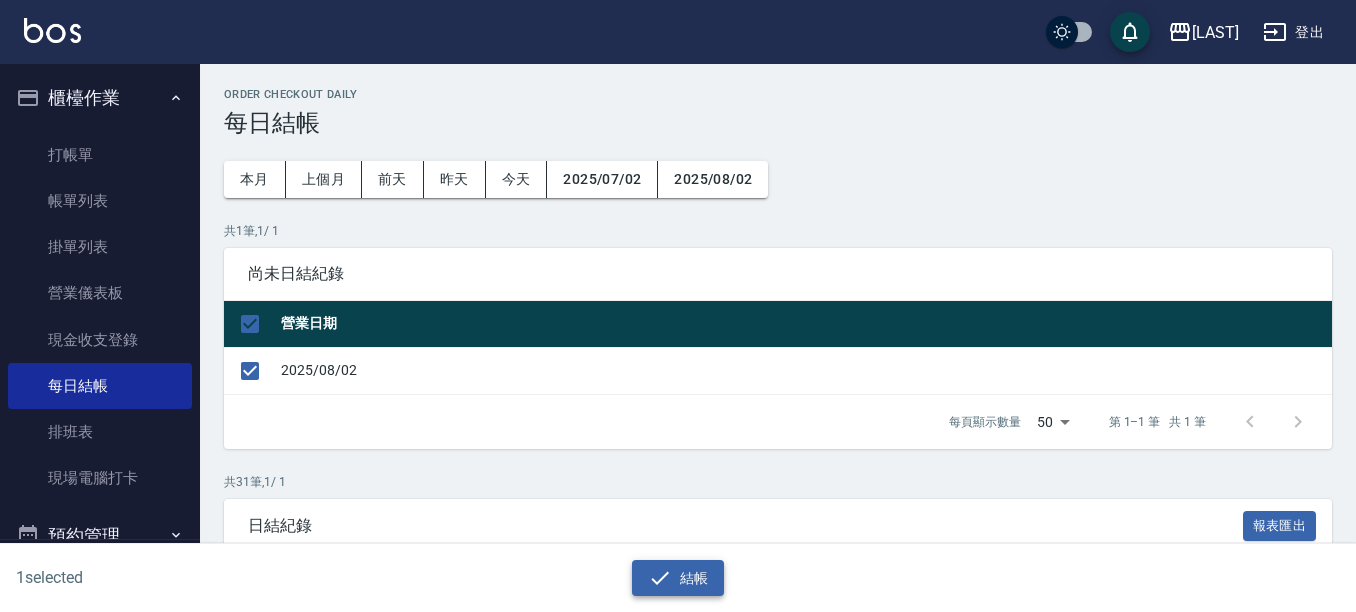 drag, startPoint x: 694, startPoint y: 586, endPoint x: 683, endPoint y: 545, distance: 42.44997 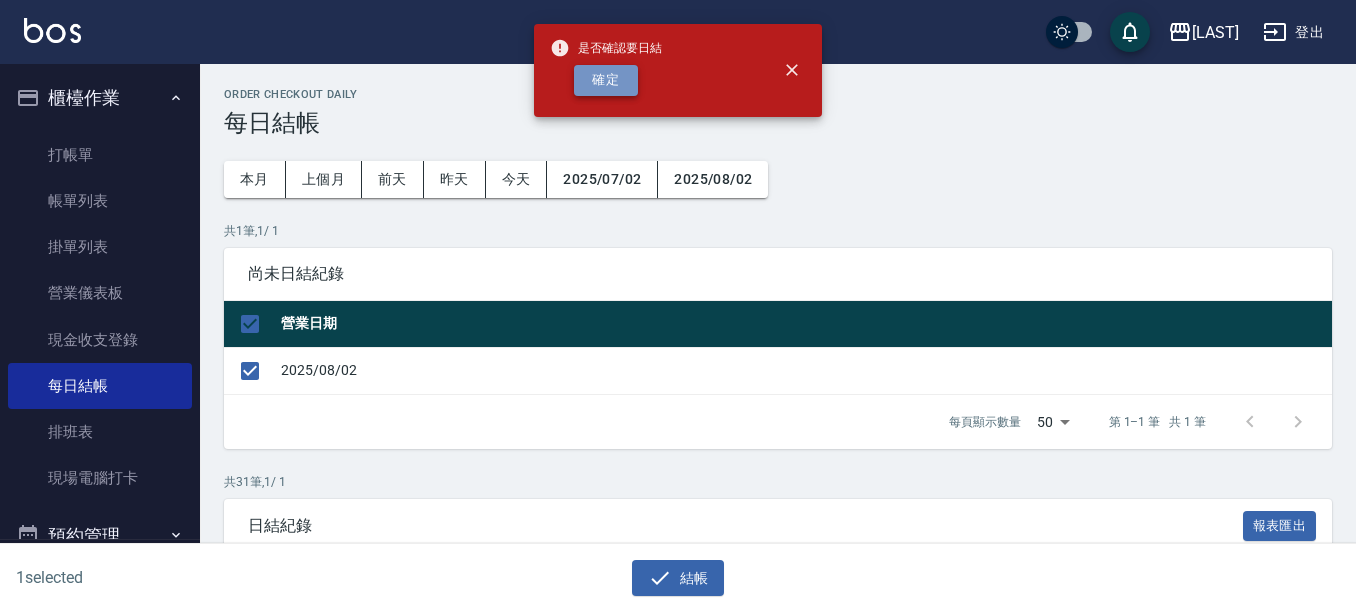 click on "確定" at bounding box center (606, 80) 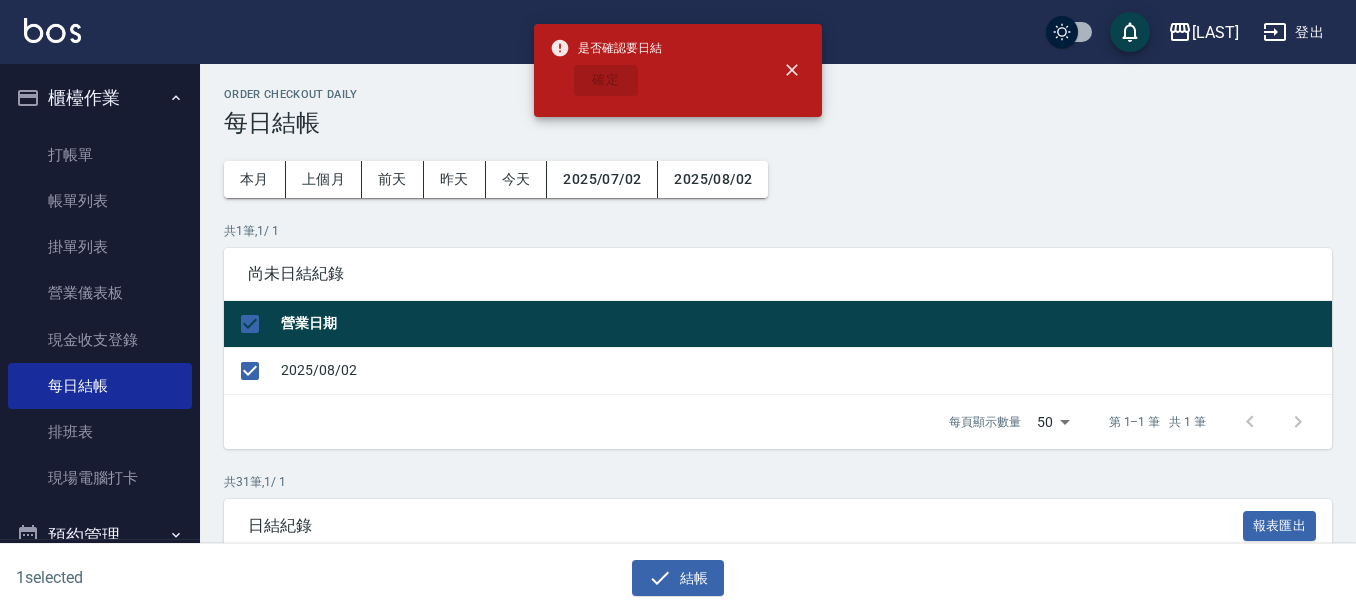 checkbox on "false" 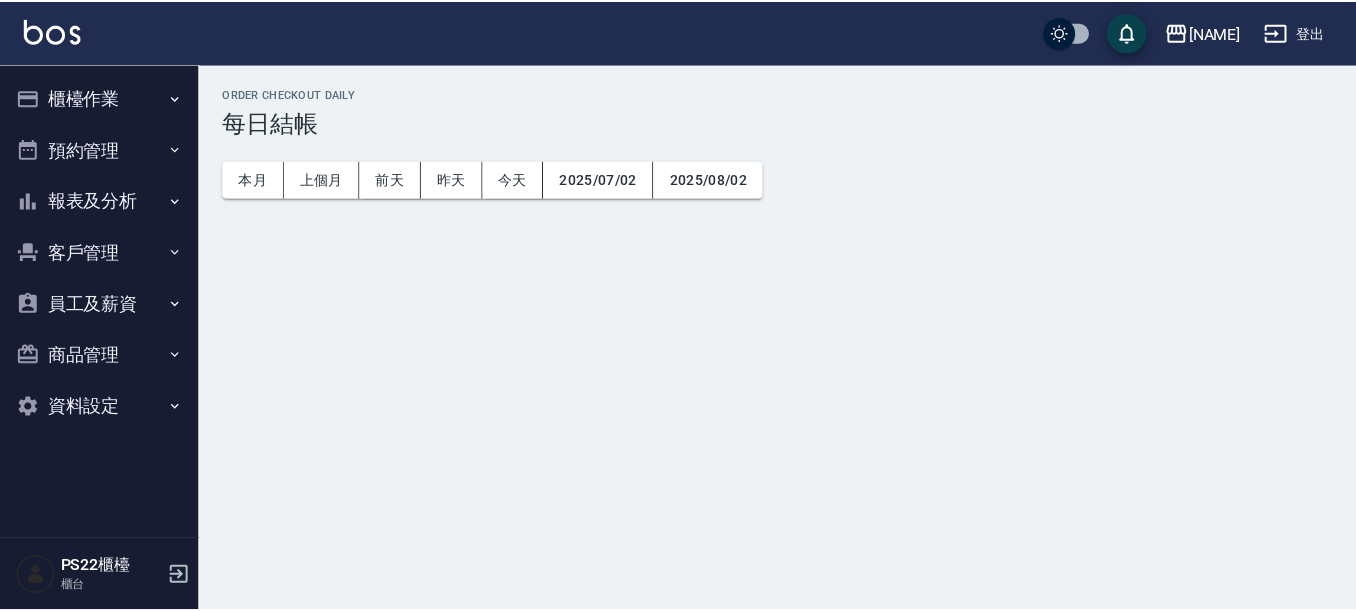 scroll, scrollTop: 0, scrollLeft: 0, axis: both 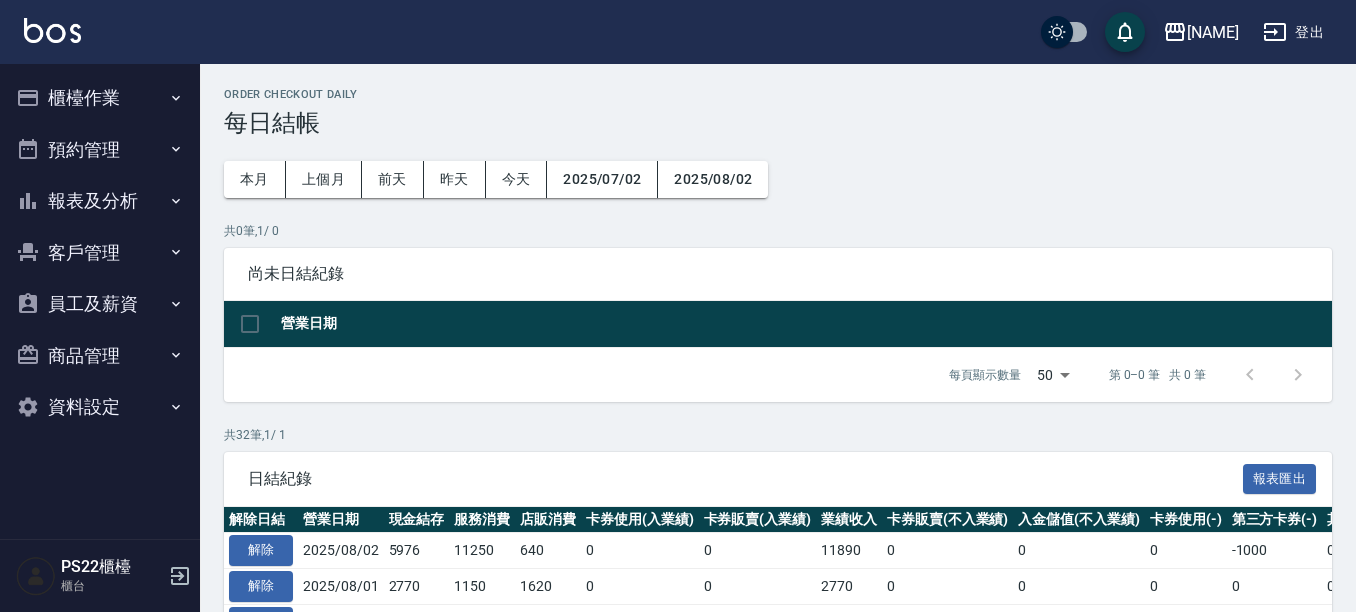 click on "報表及分析" at bounding box center [100, 201] 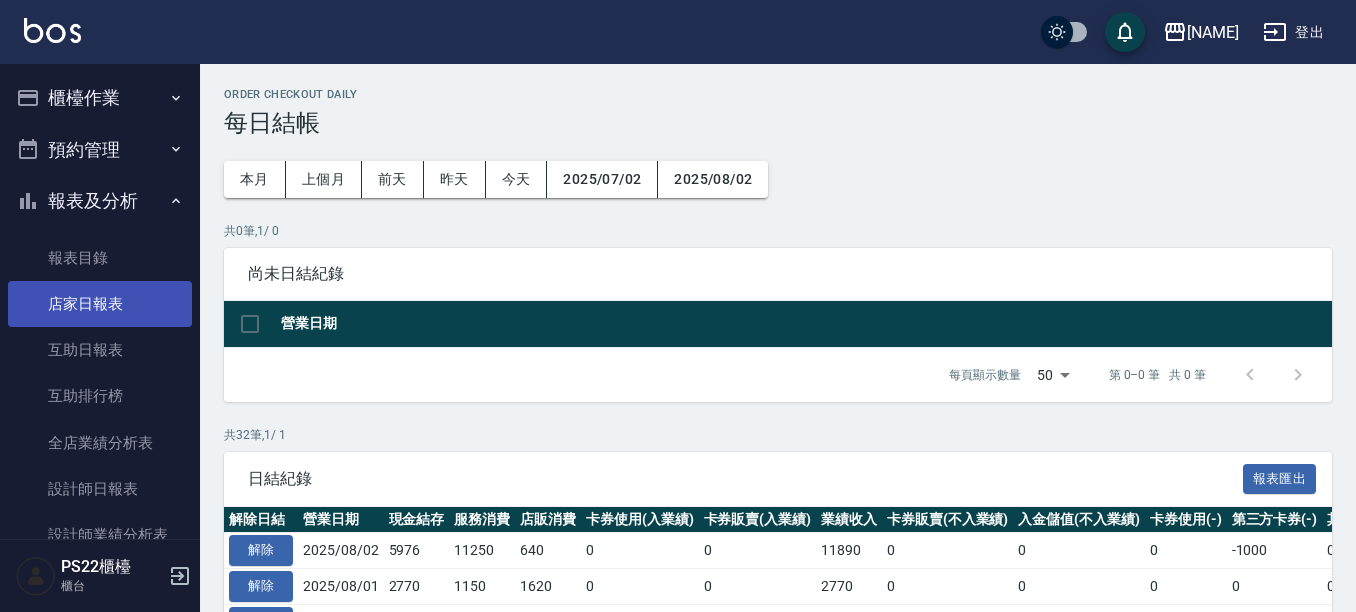 click on "店家日報表" at bounding box center [100, 304] 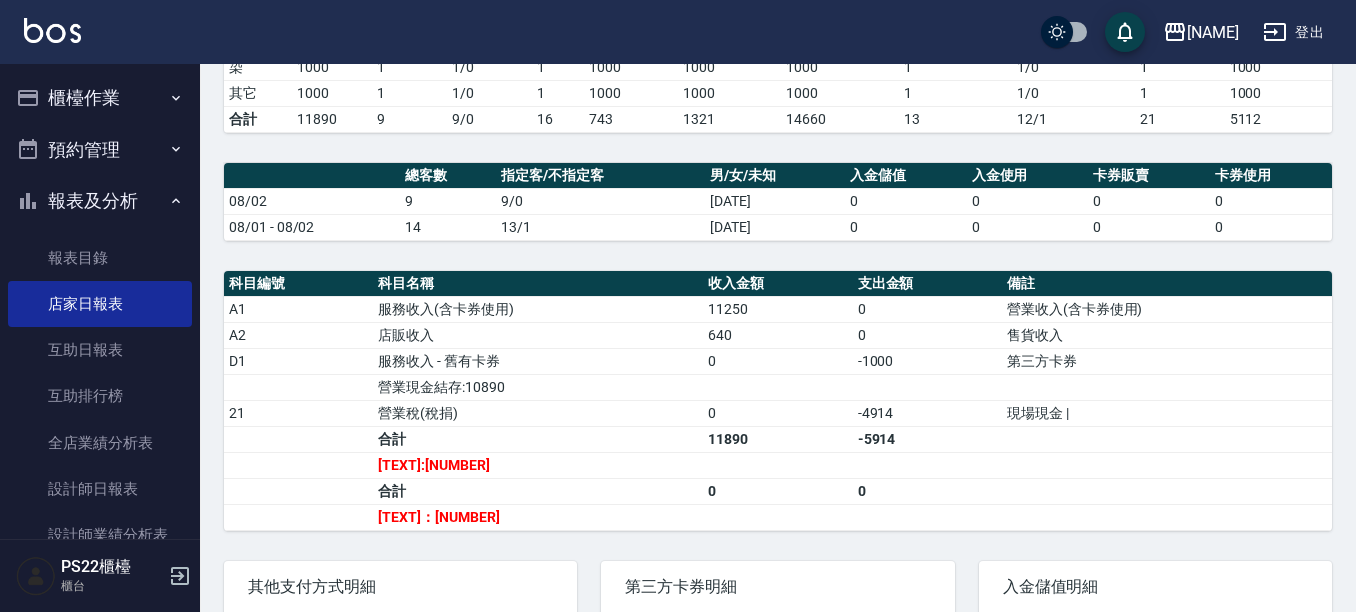 scroll, scrollTop: 0, scrollLeft: 0, axis: both 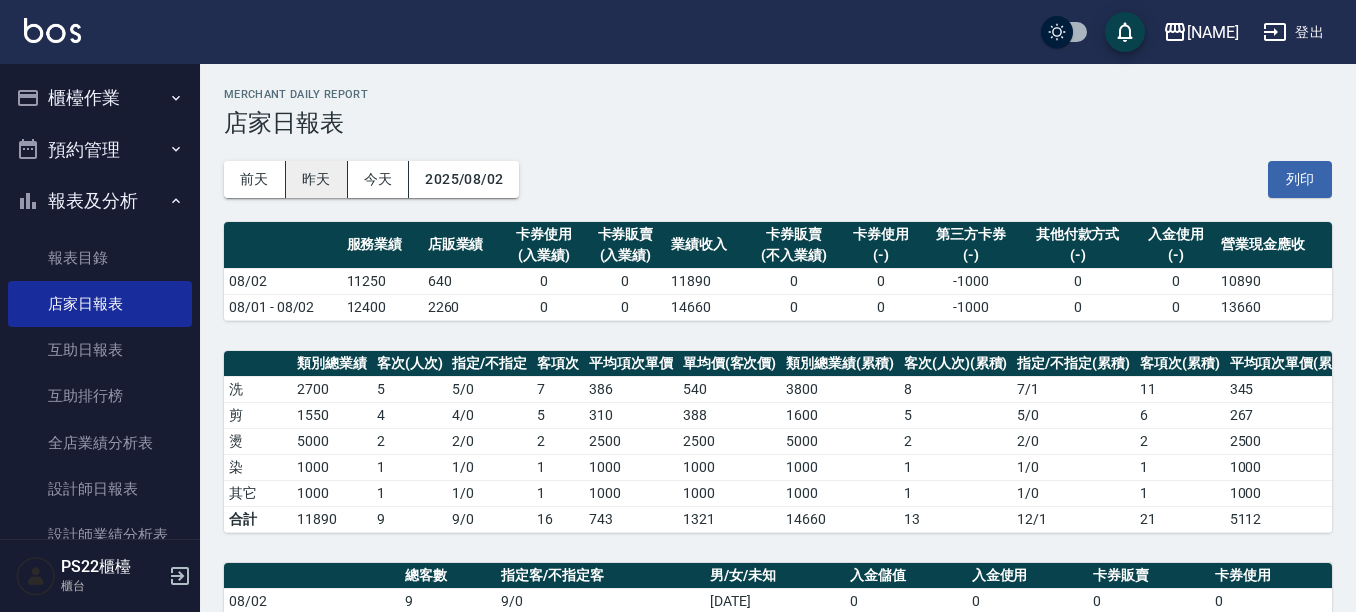 click on "昨天" at bounding box center [317, 179] 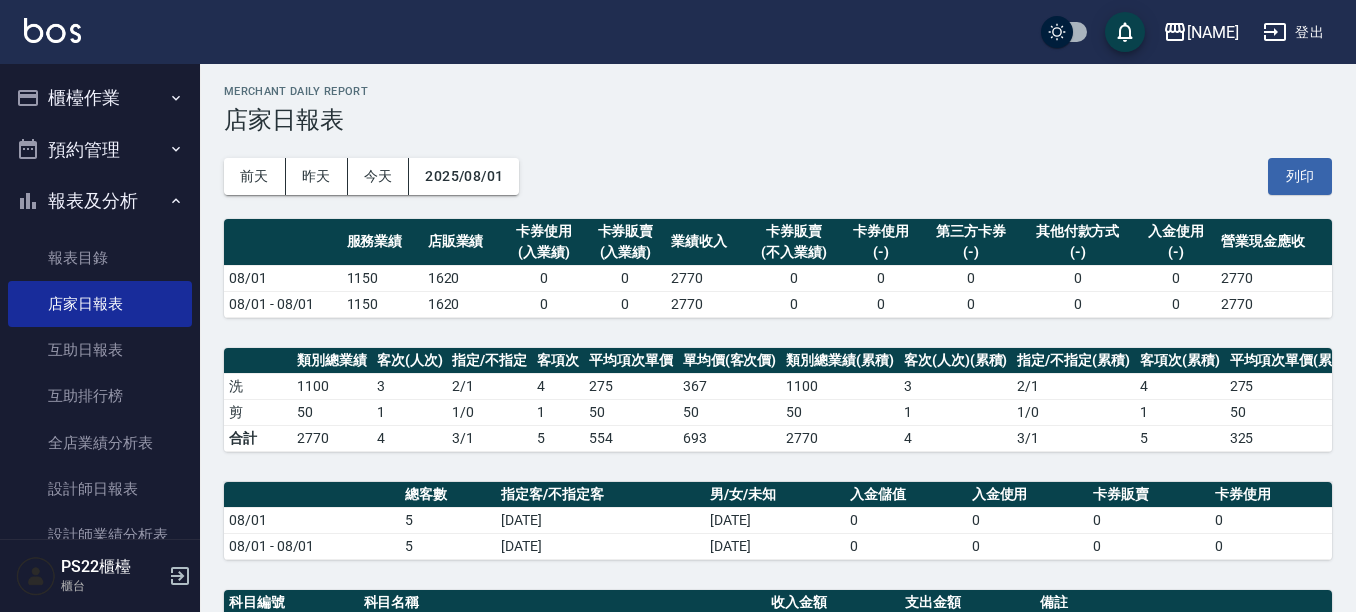 scroll, scrollTop: 0, scrollLeft: 0, axis: both 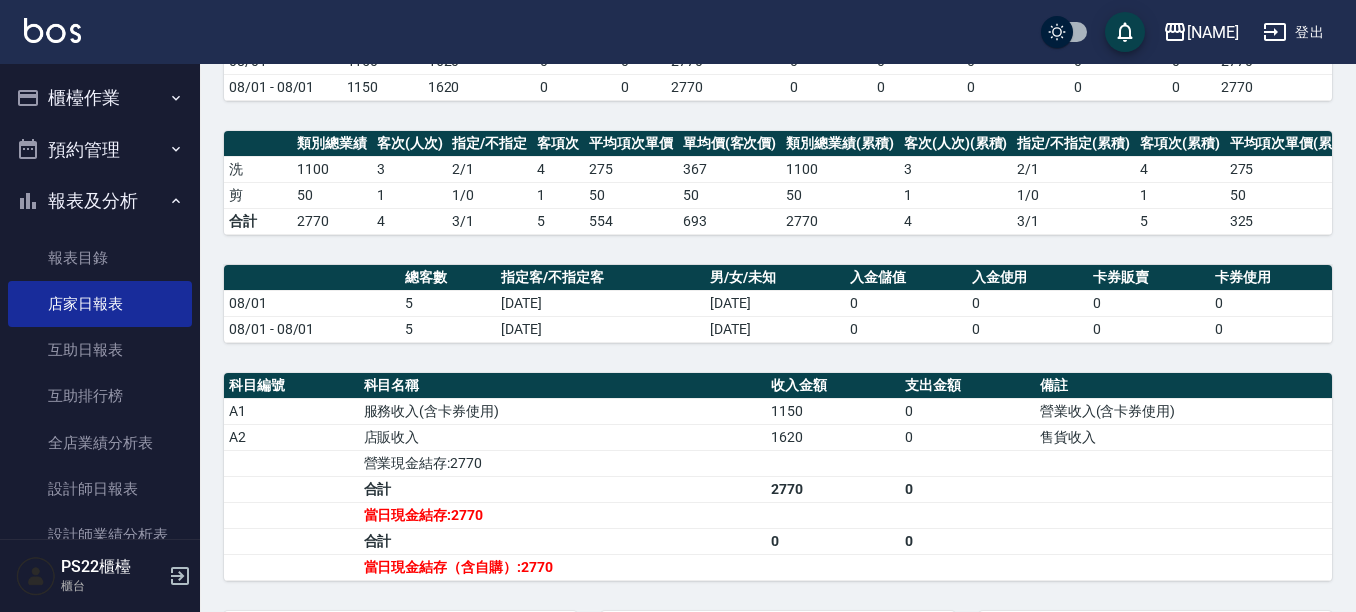 click on "3/1" at bounding box center [489, 221] 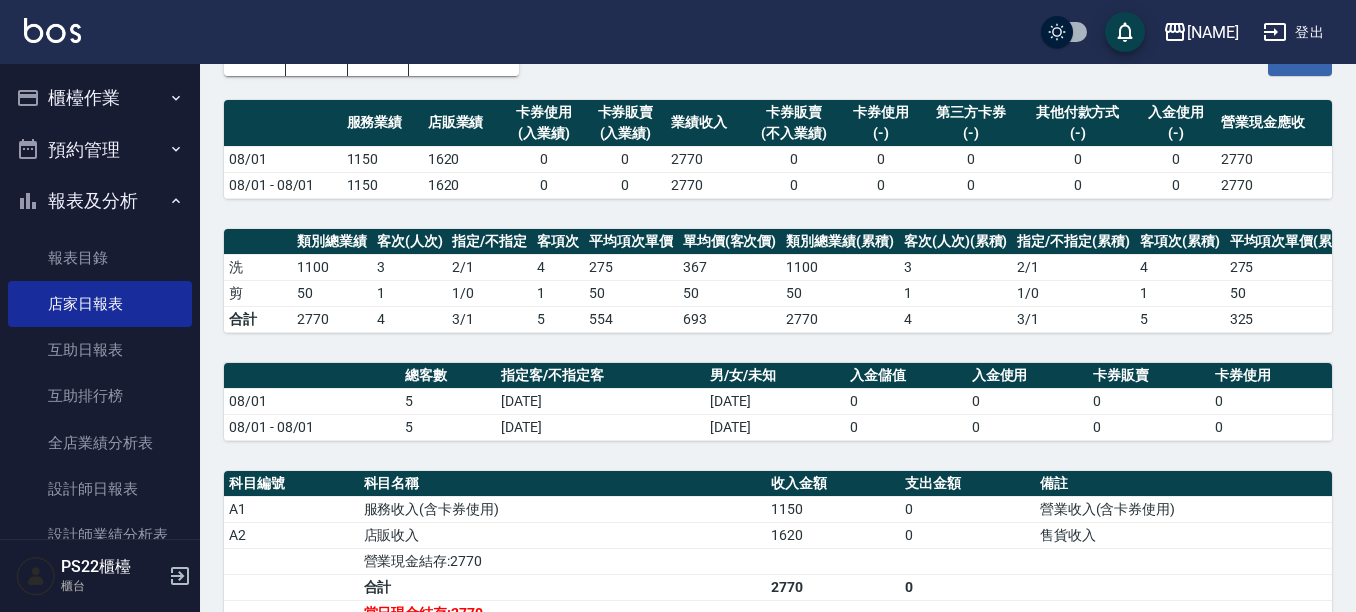 scroll, scrollTop: 0, scrollLeft: 0, axis: both 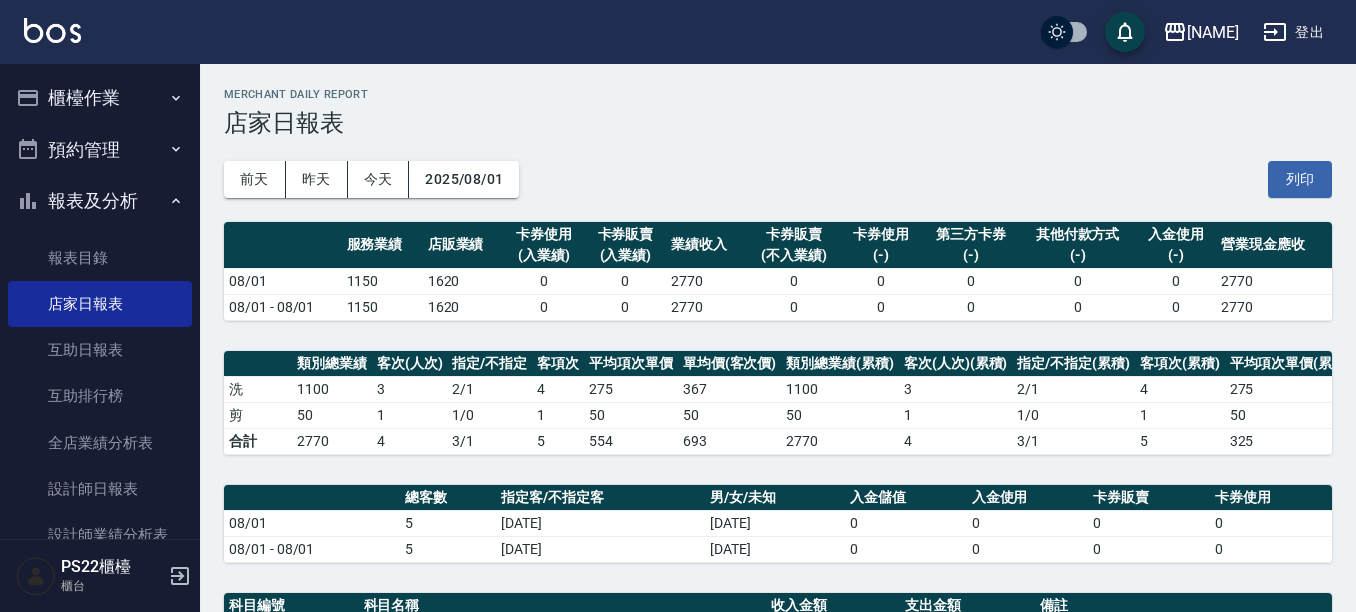 click on "櫃檯作業" at bounding box center [100, 98] 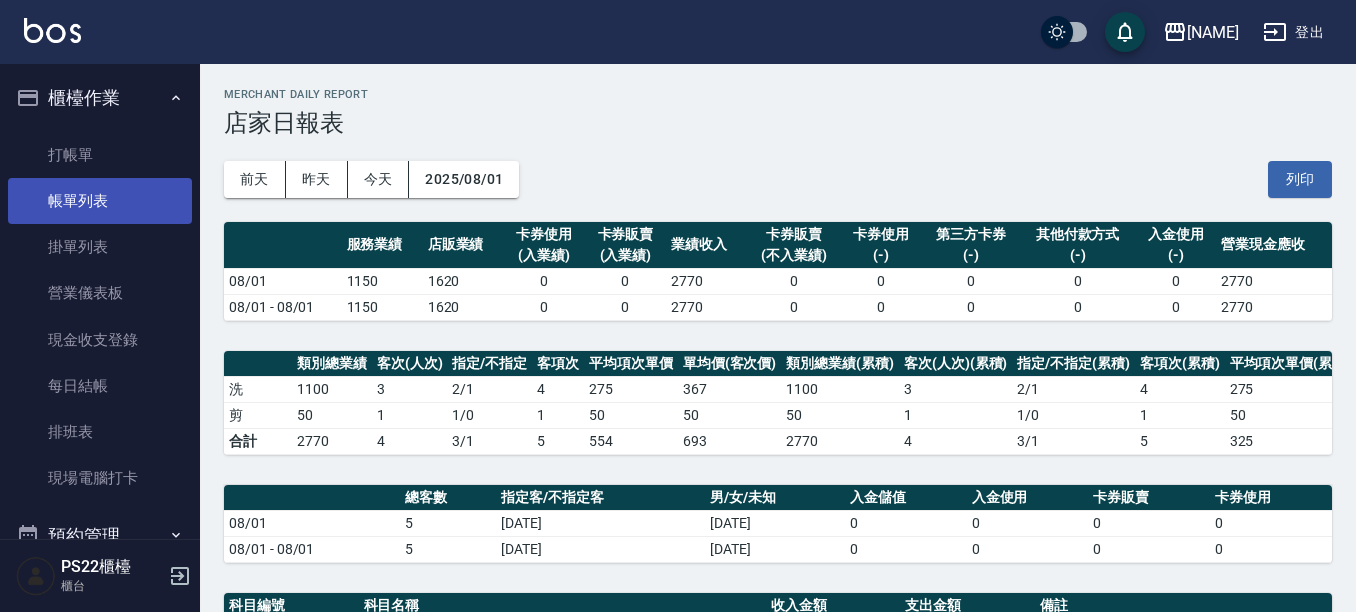 click on "帳單列表" at bounding box center (100, 201) 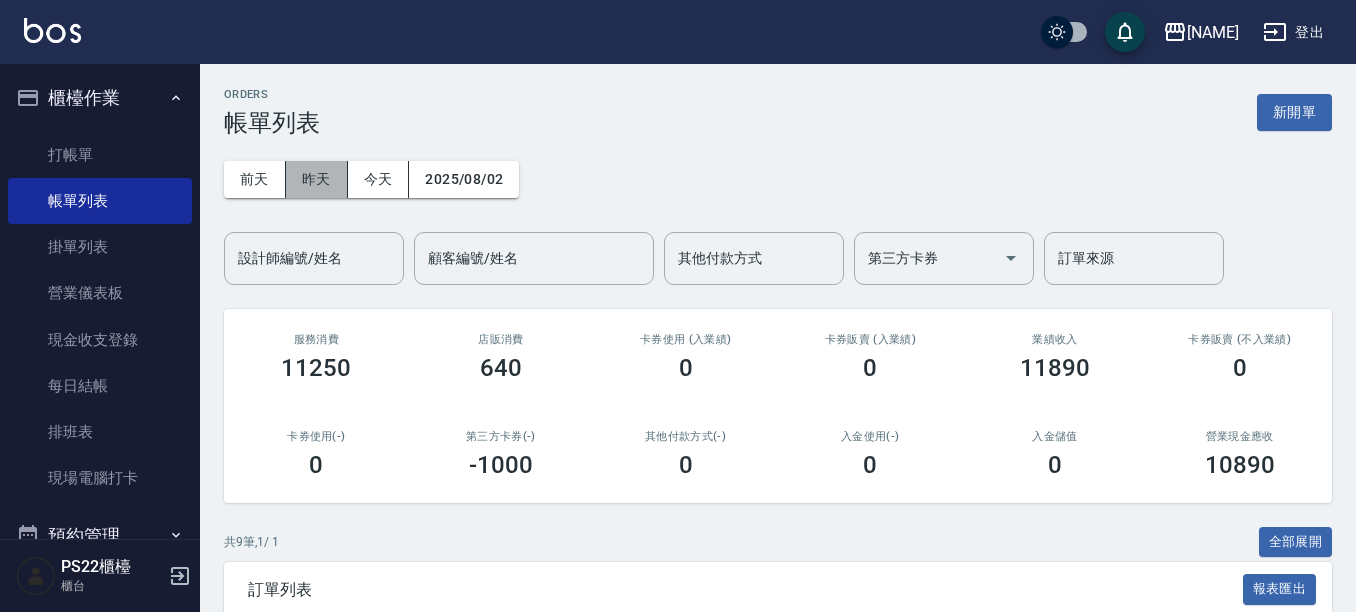 click on "昨天" at bounding box center (317, 179) 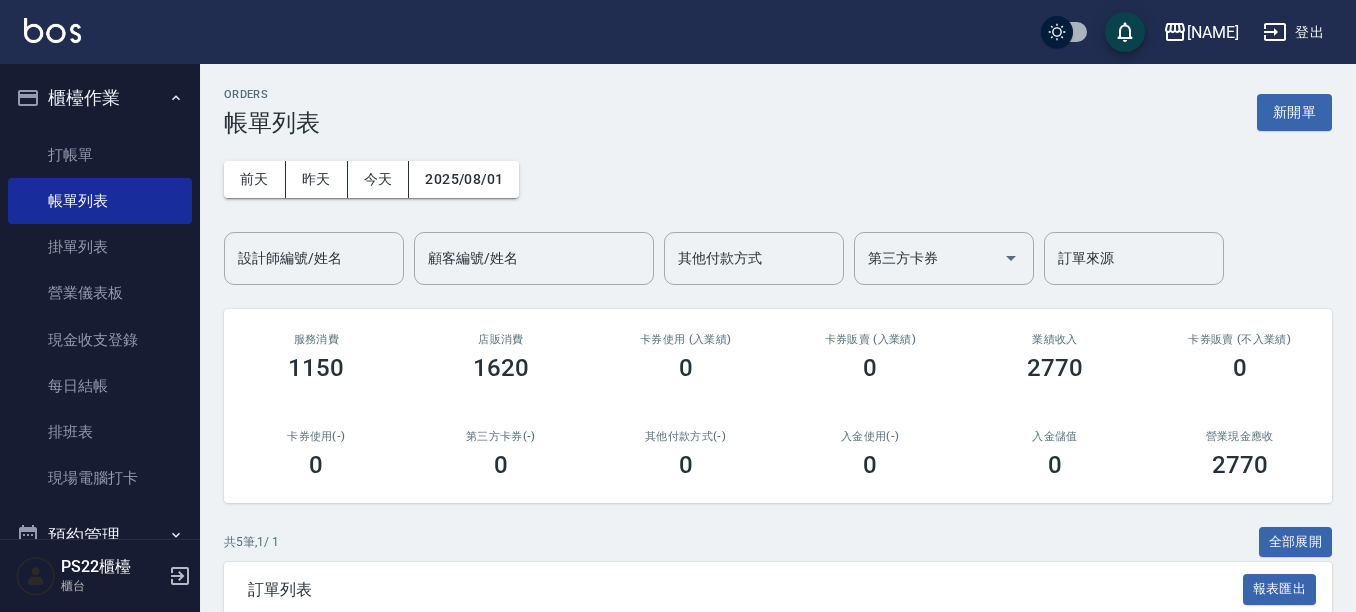 click on "設計師編號/姓名 設計師編號/姓名" at bounding box center (314, 258) 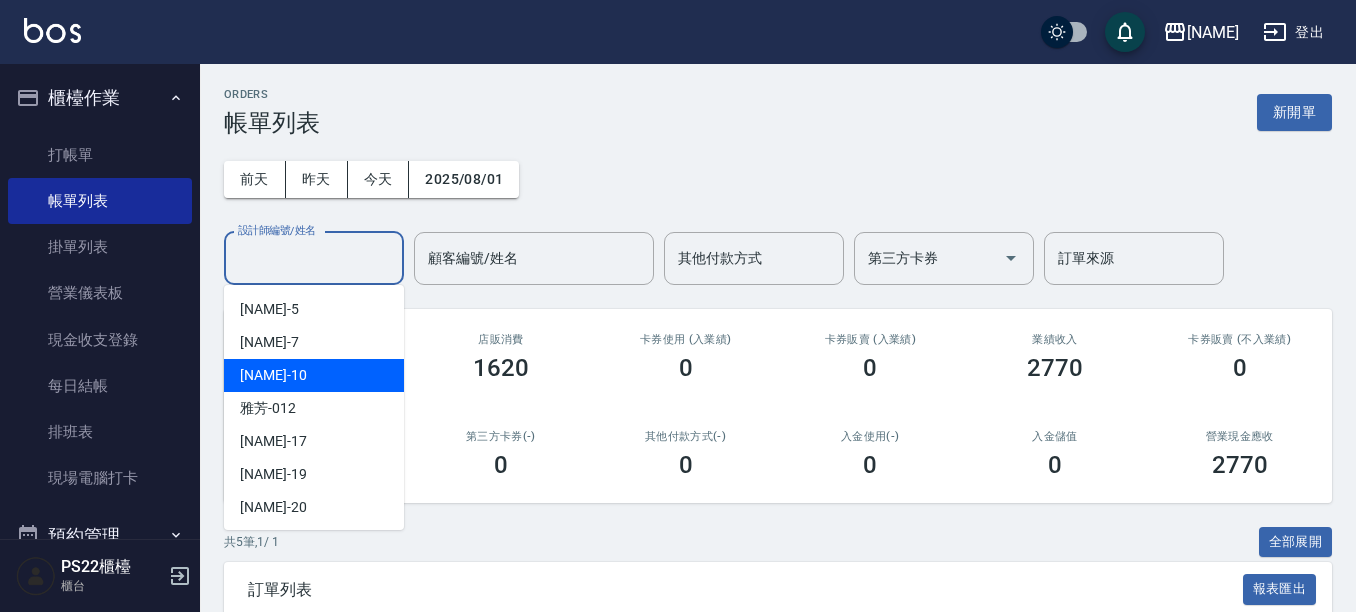 click on "[NAME] -[NUMBER]" at bounding box center (314, 375) 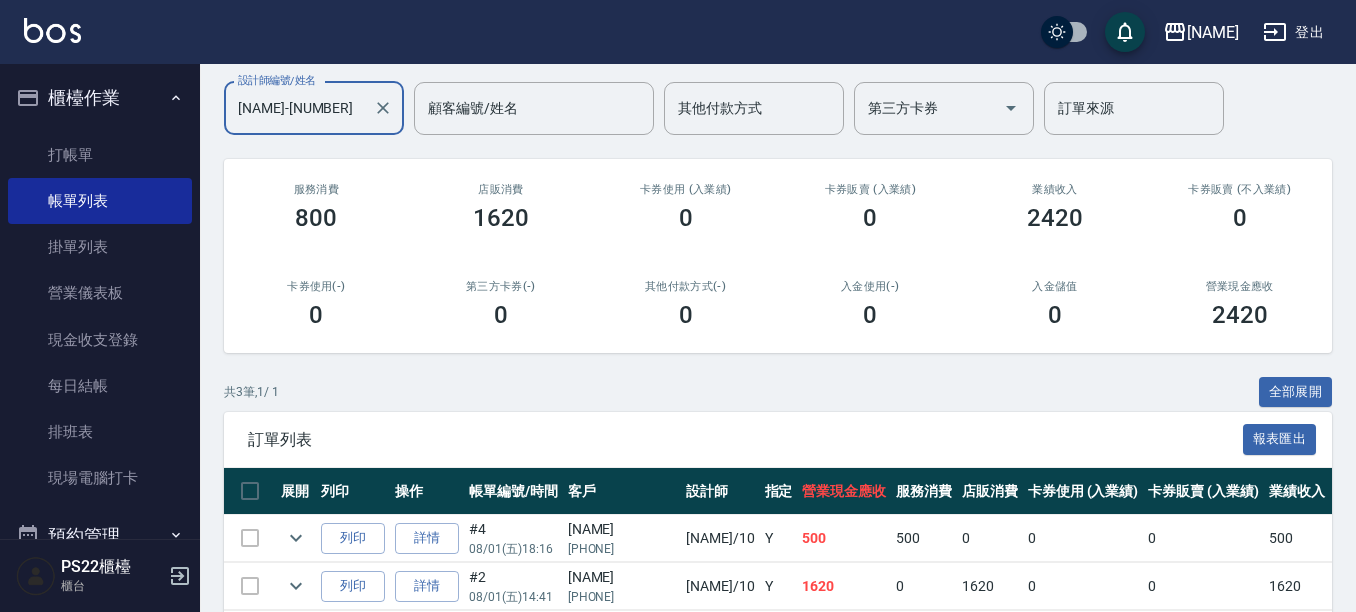 scroll, scrollTop: 292, scrollLeft: 0, axis: vertical 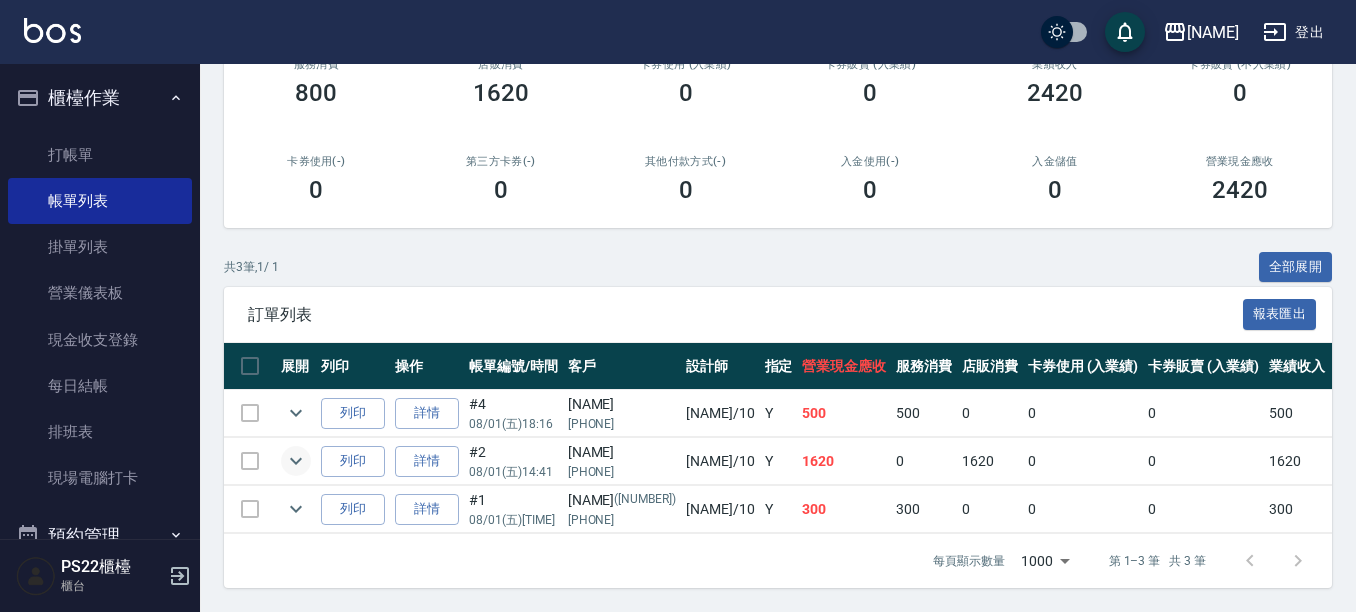 click 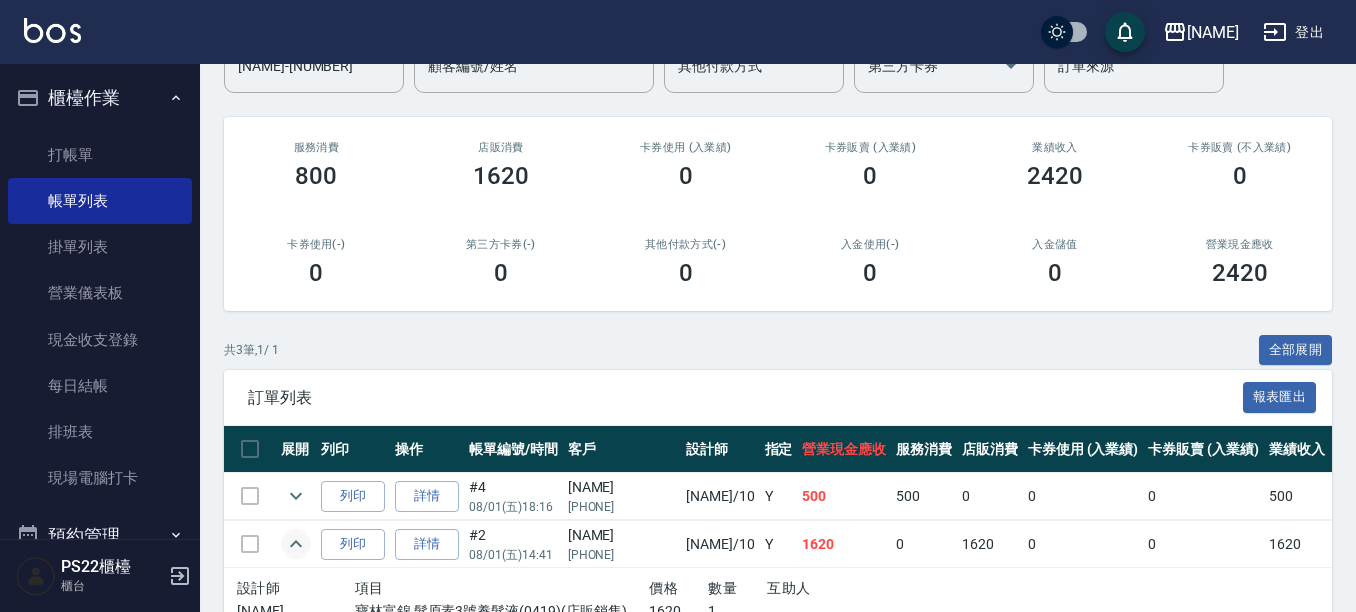 scroll, scrollTop: 0, scrollLeft: 0, axis: both 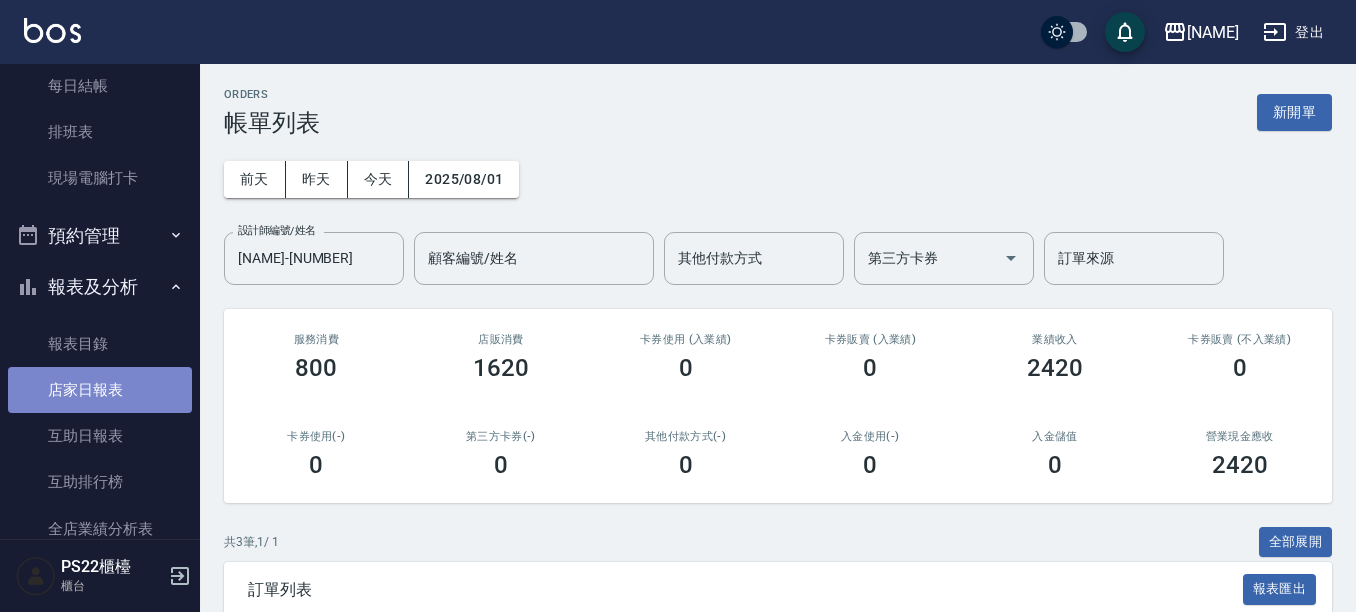 click on "店家日報表" at bounding box center (100, 390) 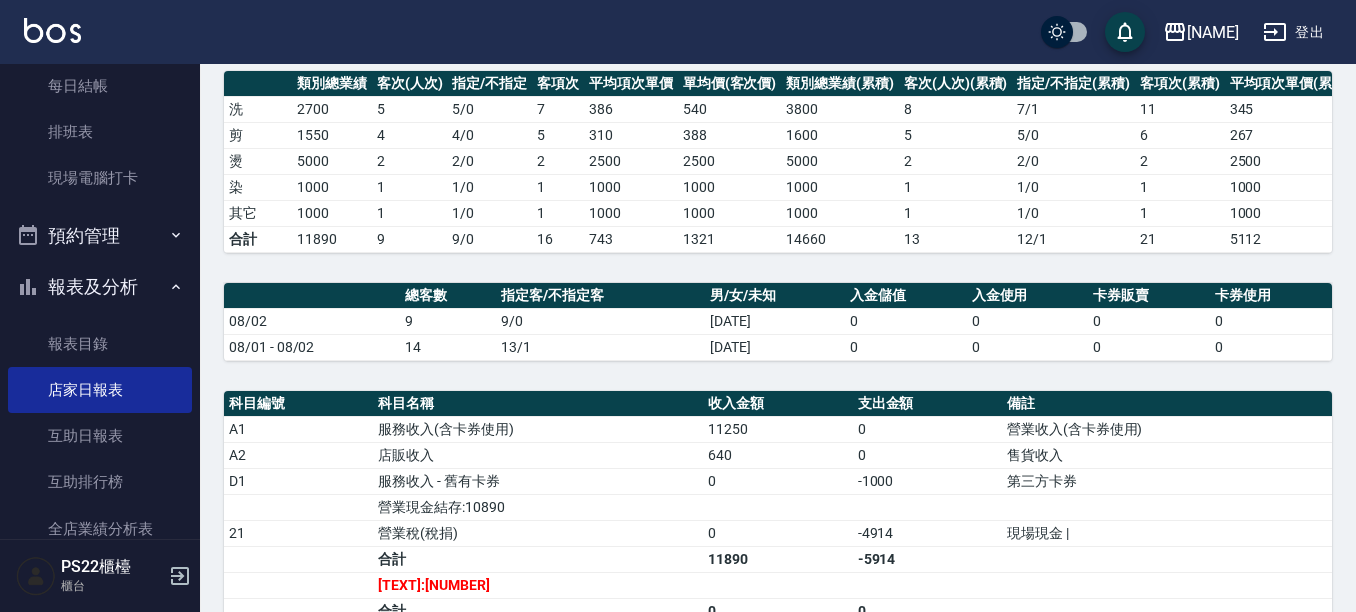 scroll, scrollTop: 300, scrollLeft: 0, axis: vertical 